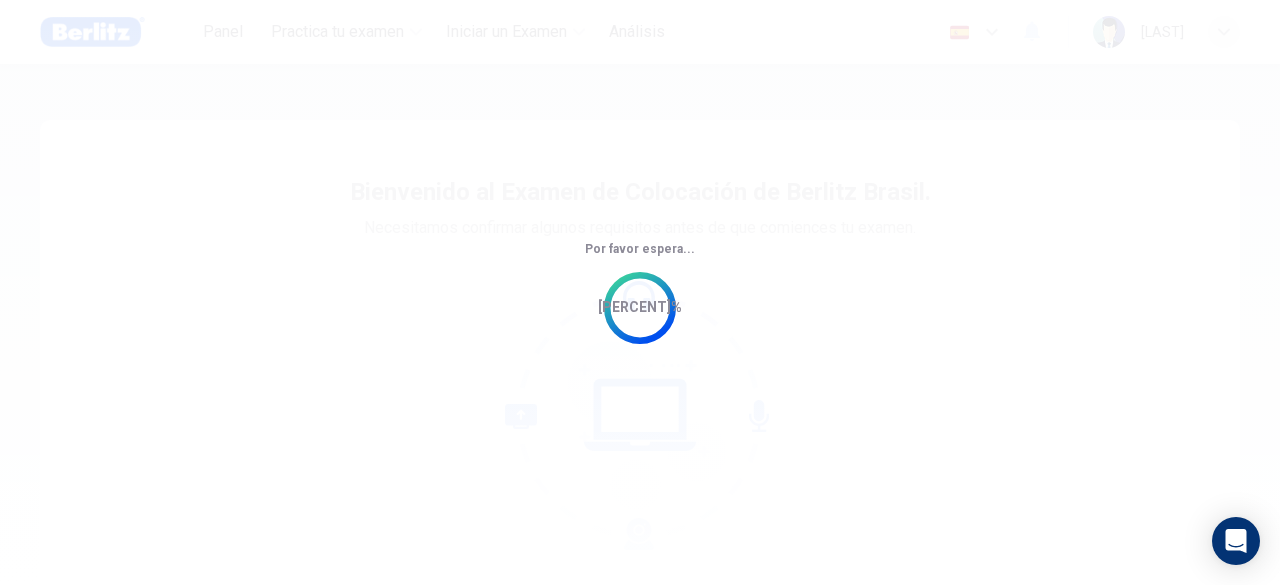 scroll, scrollTop: 0, scrollLeft: 0, axis: both 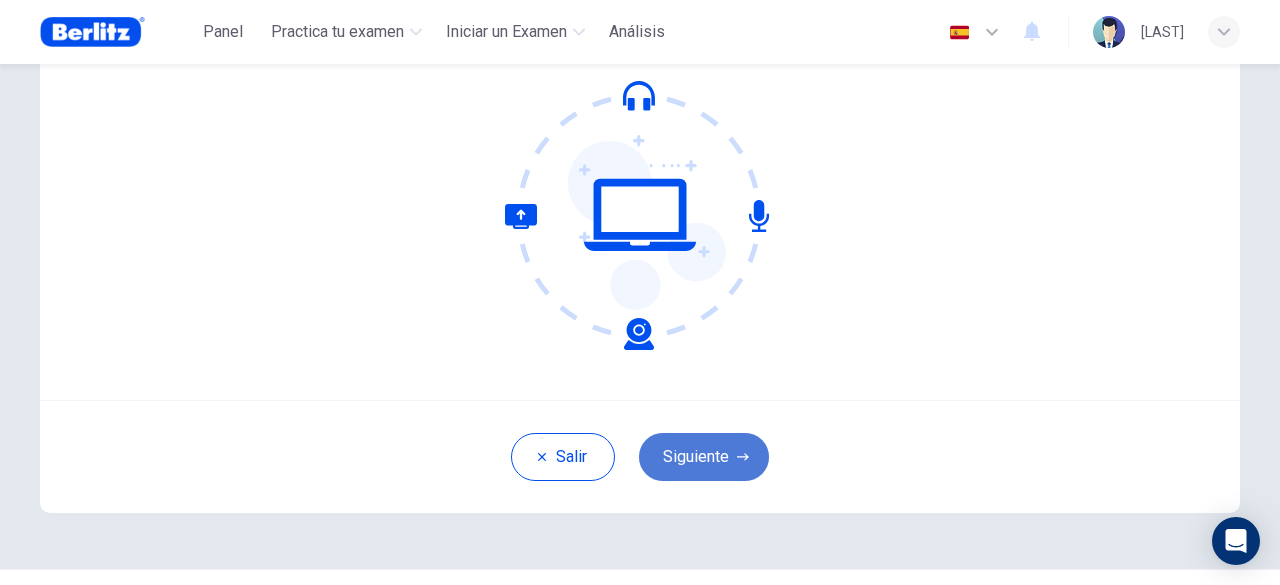 click on "Siguiente" at bounding box center (704, 457) 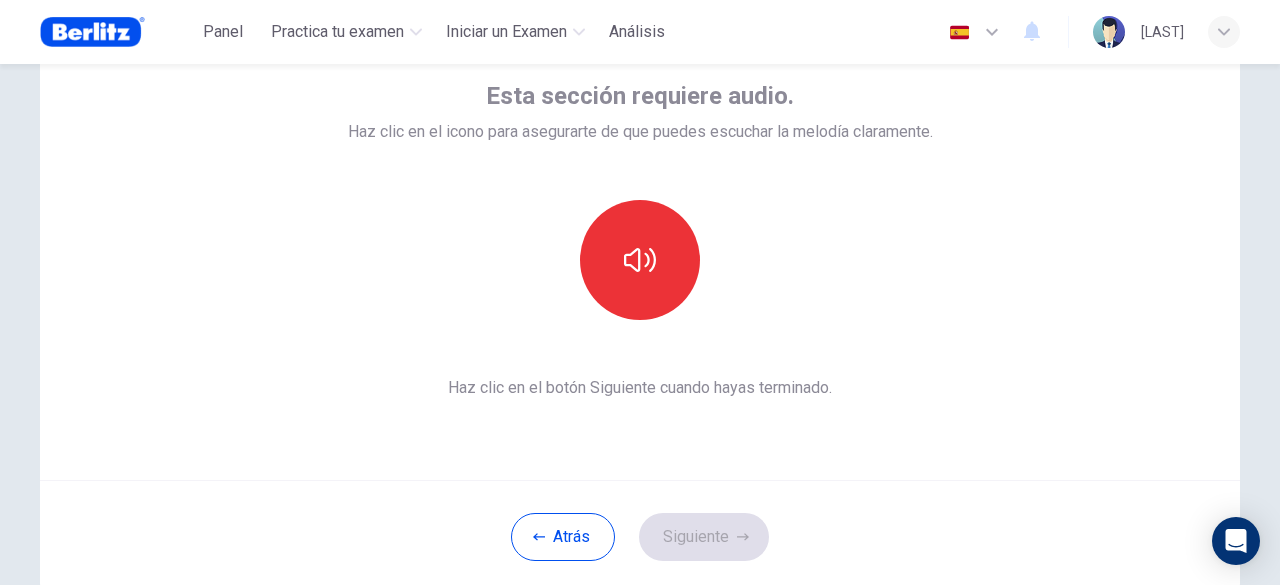 scroll, scrollTop: 0, scrollLeft: 0, axis: both 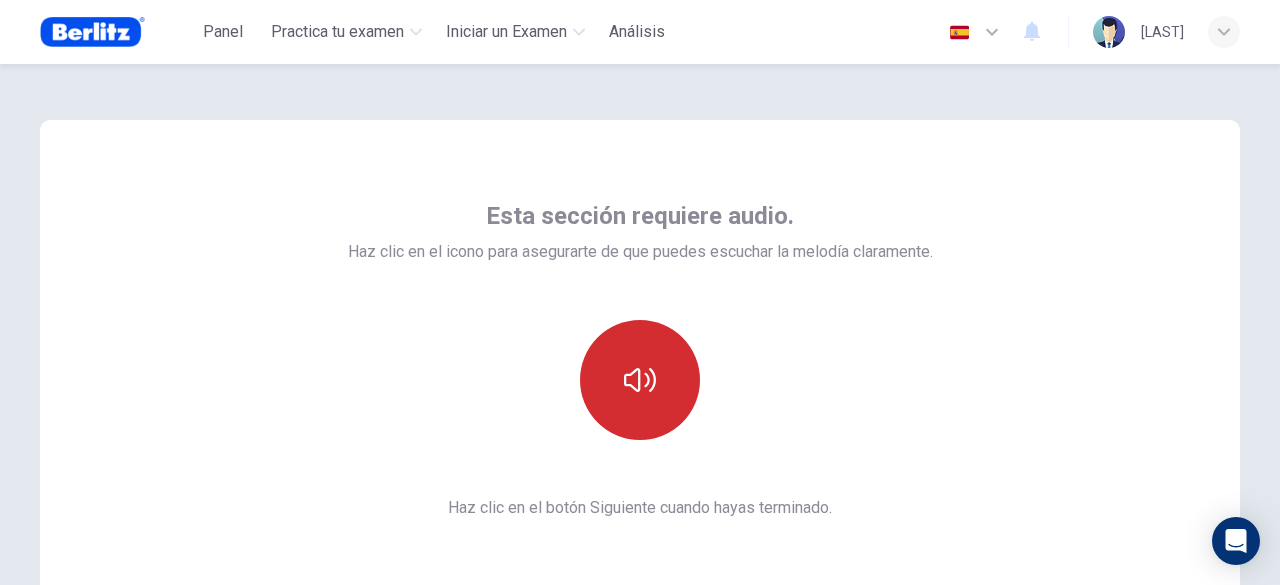 click at bounding box center [640, 380] 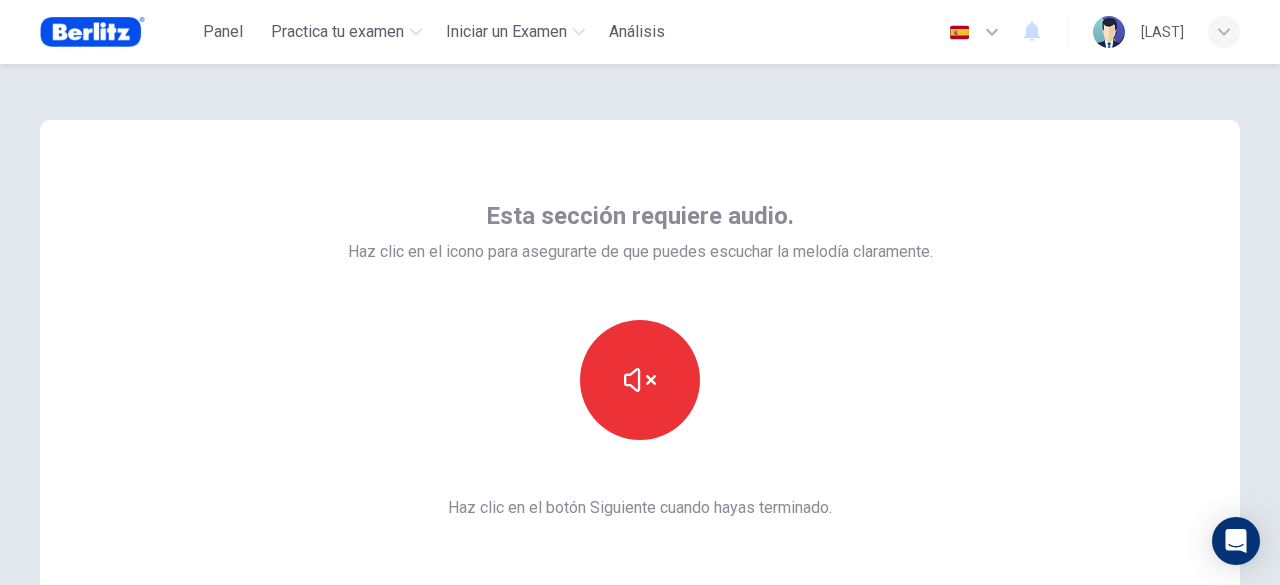 click on "Esta sección requiere audio. Haz clic en el icono para asegurarte de que puedes escuchar la melodía claramente. Haz clic en el botón Siguiente cuando hayas terminado." at bounding box center [640, 360] 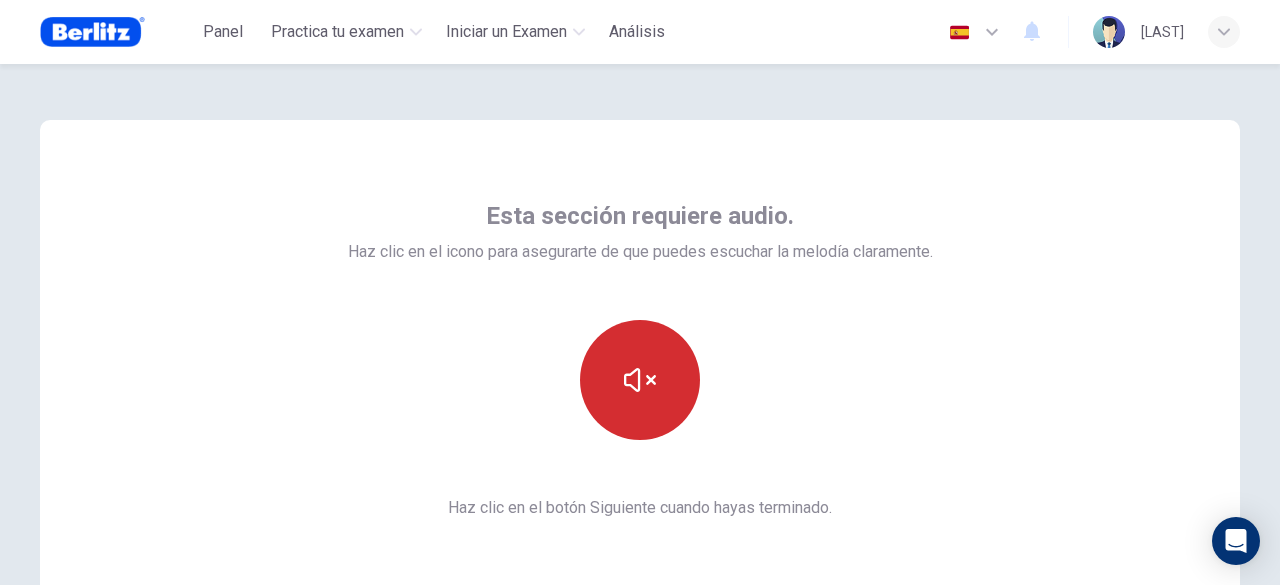 click at bounding box center (640, 380) 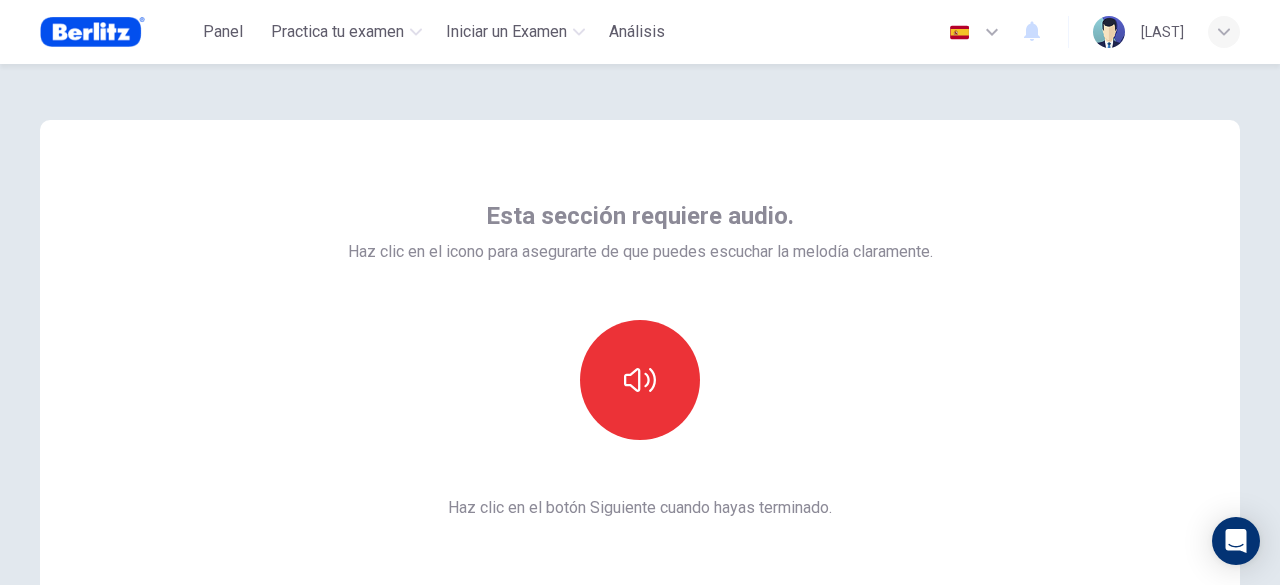 scroll, scrollTop: 100, scrollLeft: 0, axis: vertical 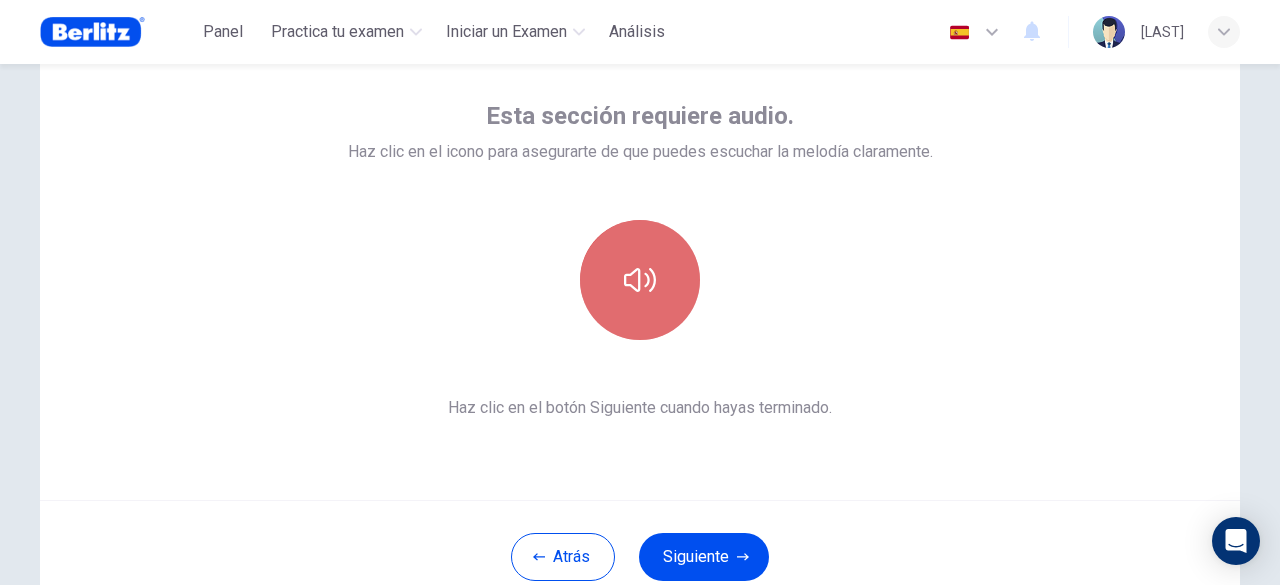 click at bounding box center (640, 280) 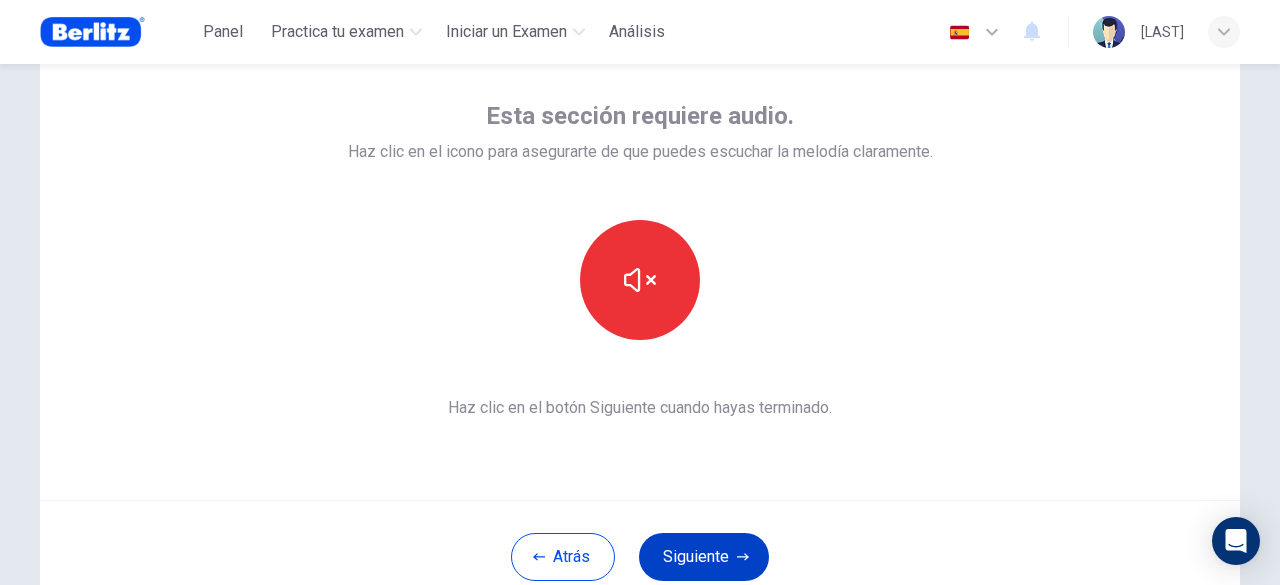 click on "Siguiente" at bounding box center [704, 557] 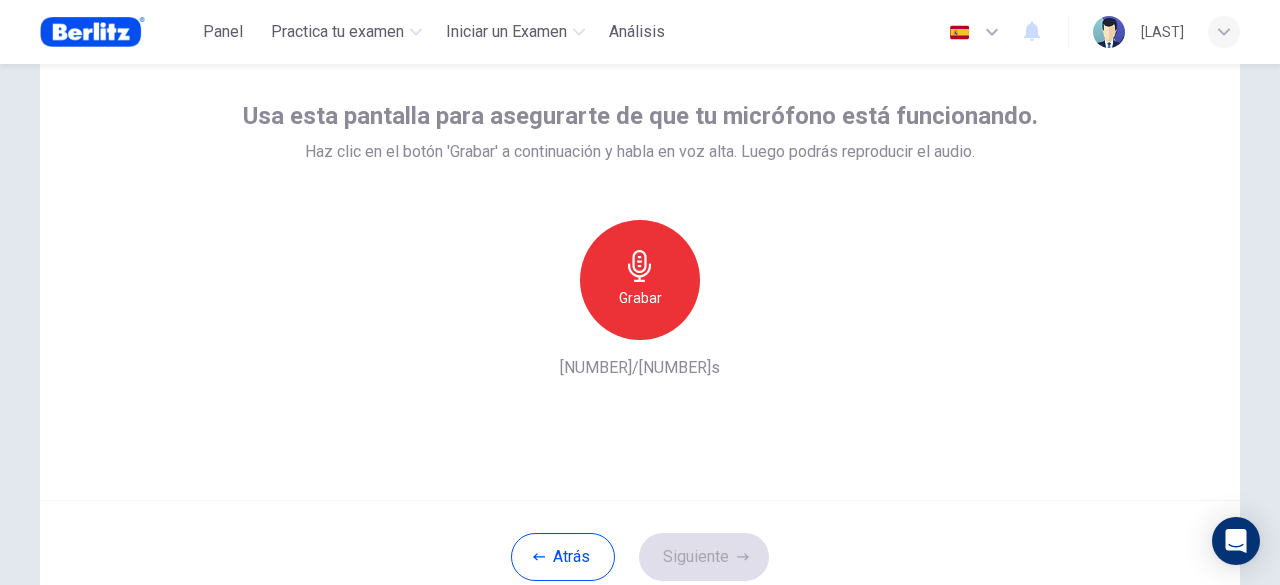 click at bounding box center [639, 266] 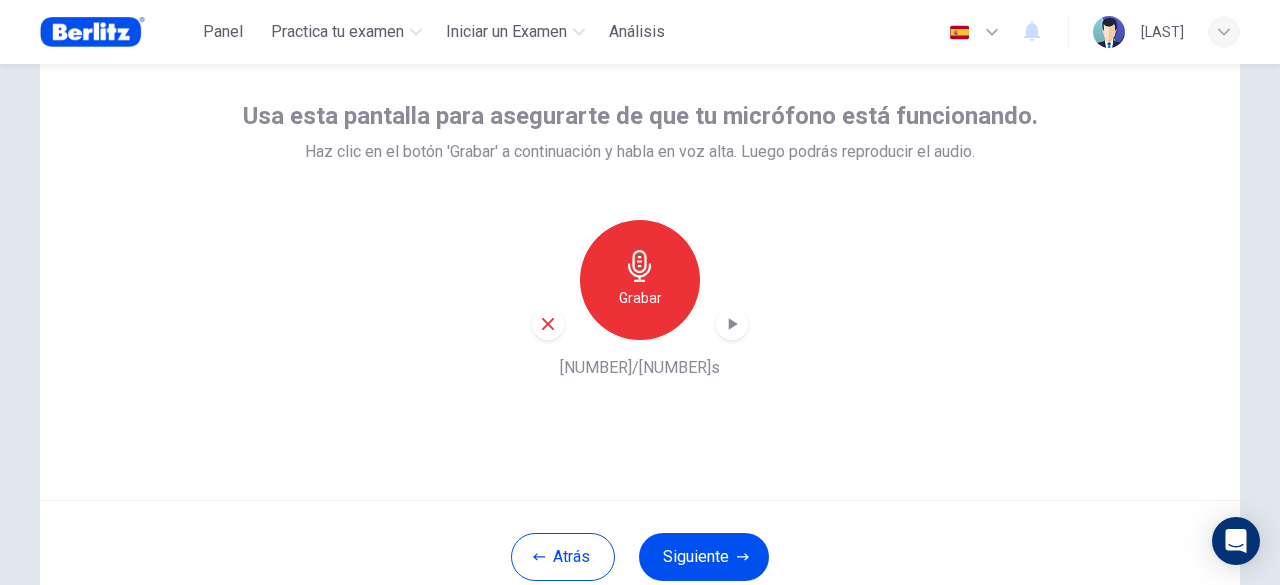 click at bounding box center [732, 324] 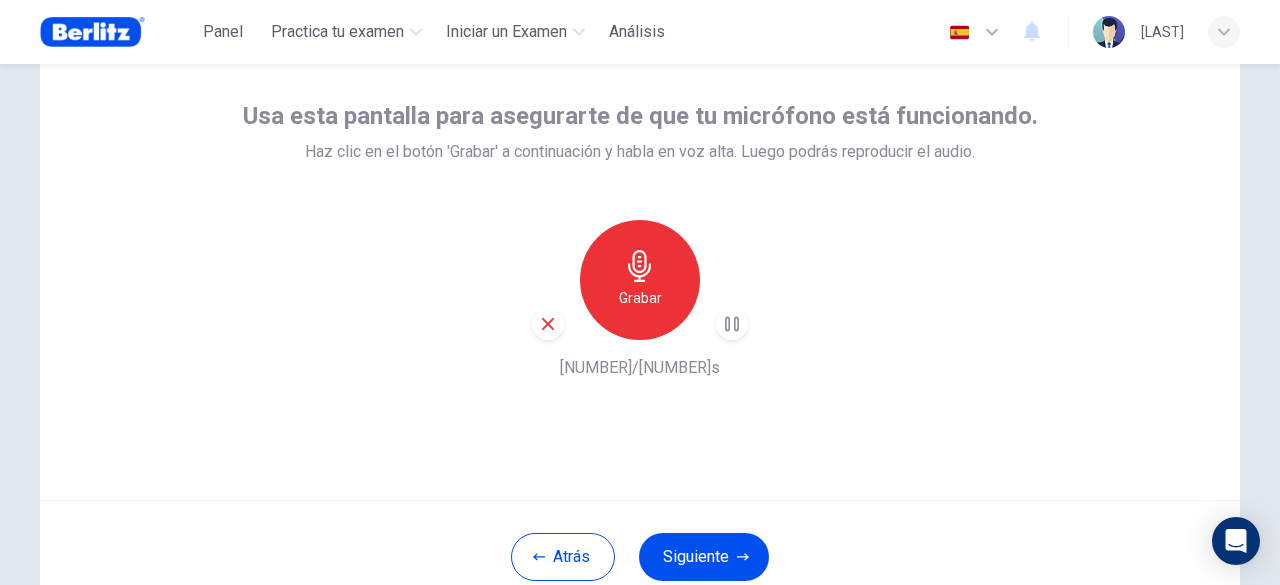 click on "Usa esta pantalla para asegurarte de que tu micrófono está funcionando. Haz clic en el botón 'Grabar' a continuación y habla en voz alta. Luego podrás reproducir el audio. Grabar [NUMBER]/[NUMBER]s" at bounding box center (640, 260) 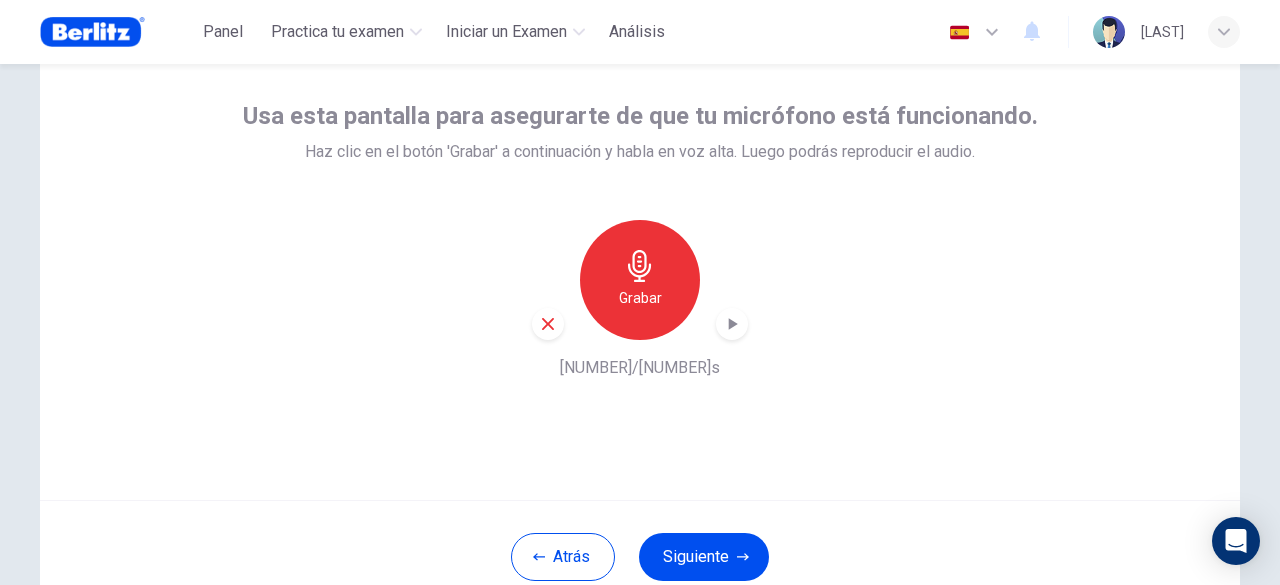 click at bounding box center [548, 324] 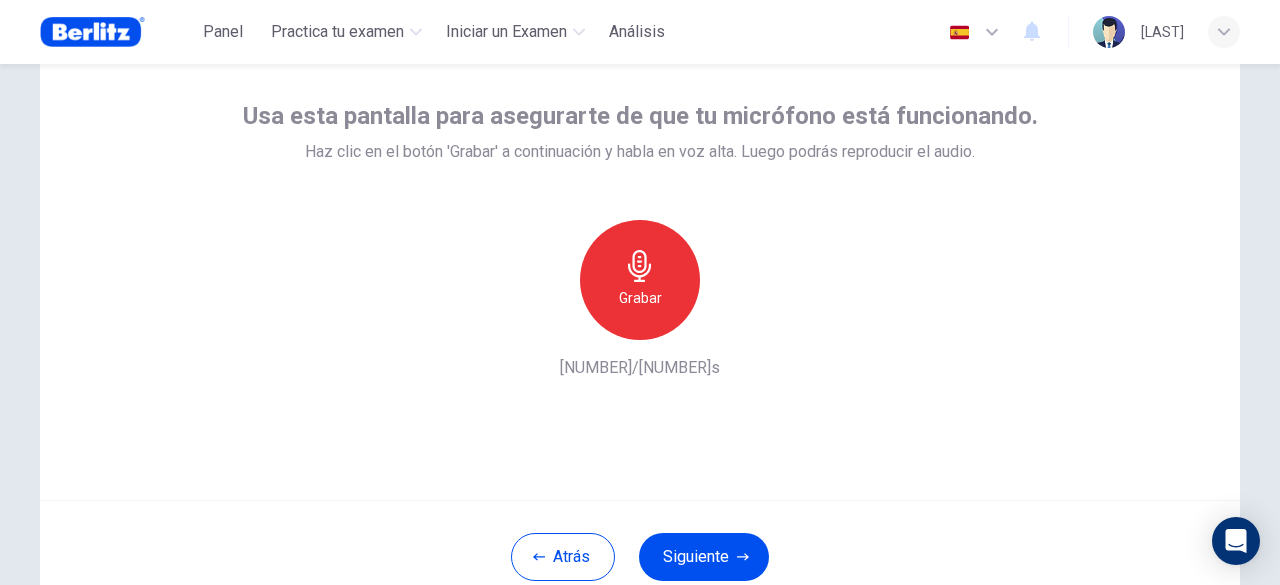click on "Grabar" at bounding box center [640, 298] 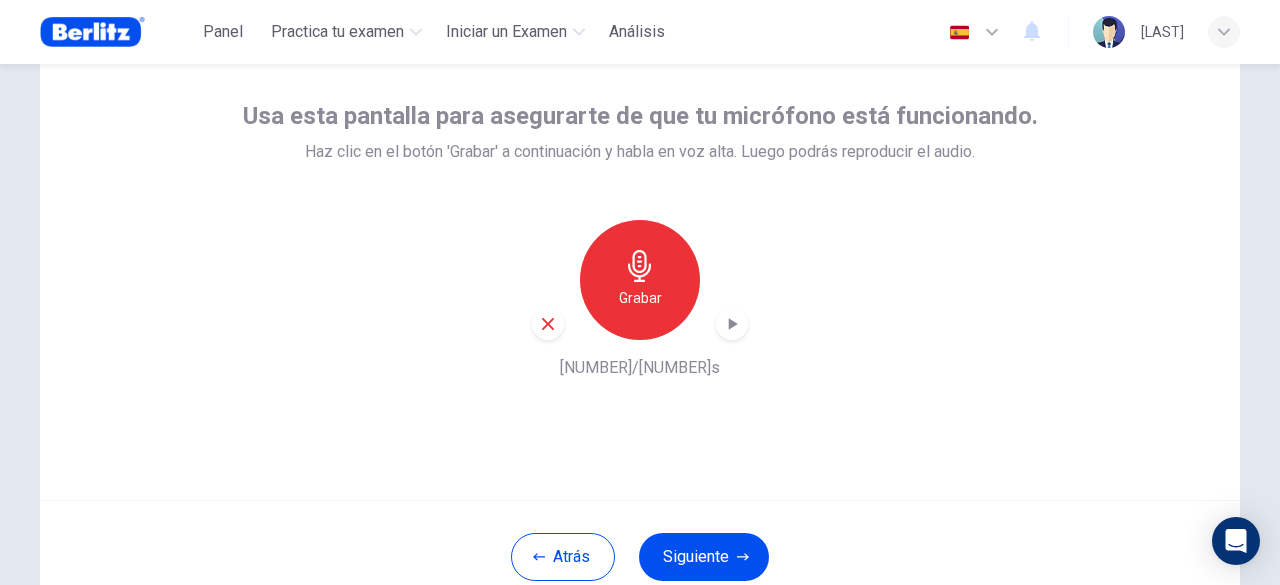 click on "Grabar [NUMBER]/[NUMBER]s" at bounding box center [640, 300] 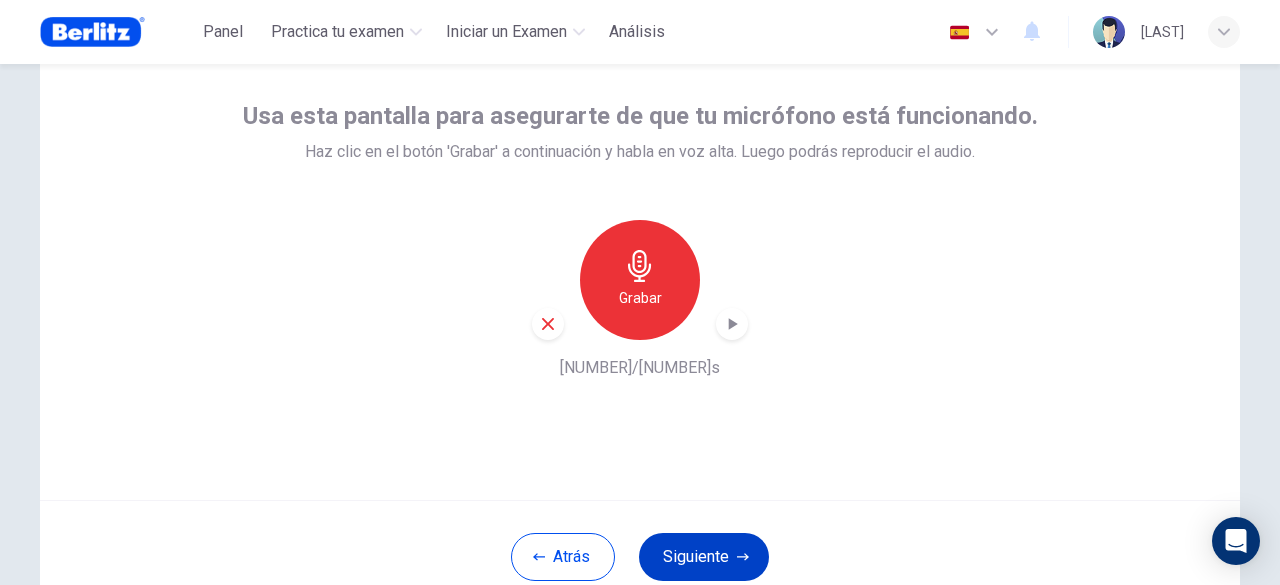 click at bounding box center [743, 557] 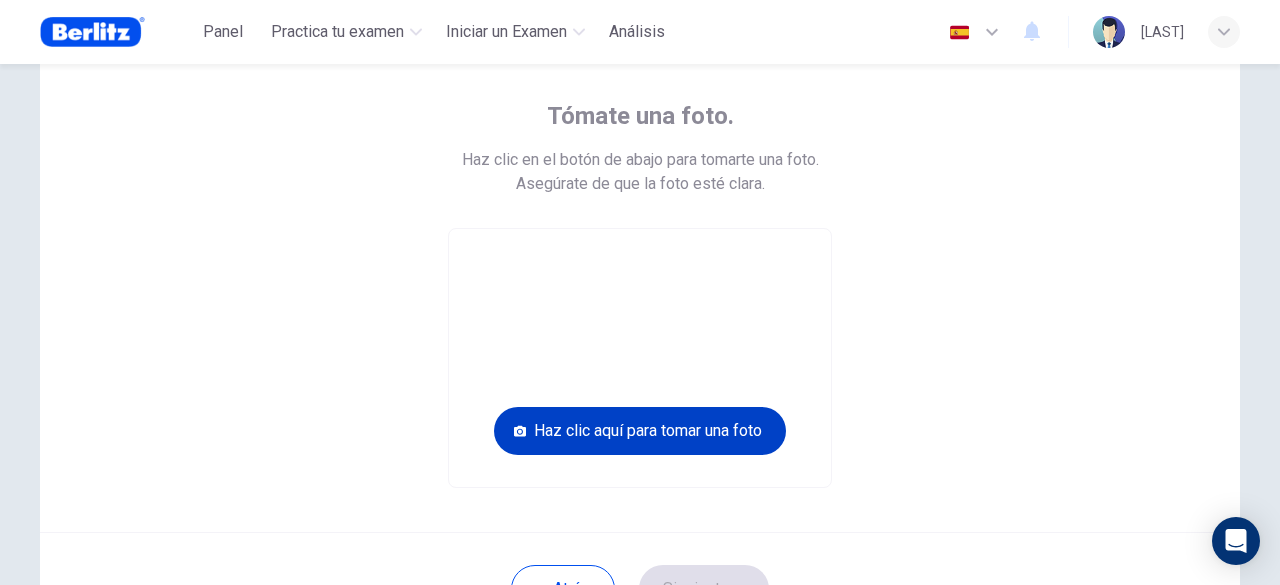 click on "Haz clic aquí para tomar una foto" at bounding box center [640, 431] 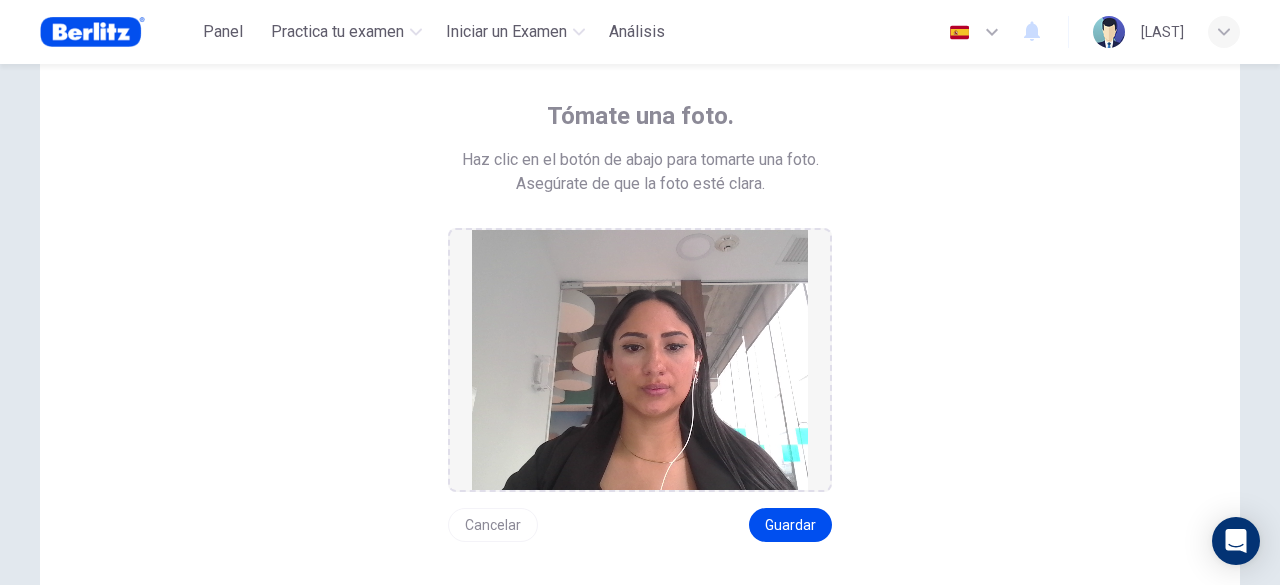 click on "Cancelar" at bounding box center [493, 525] 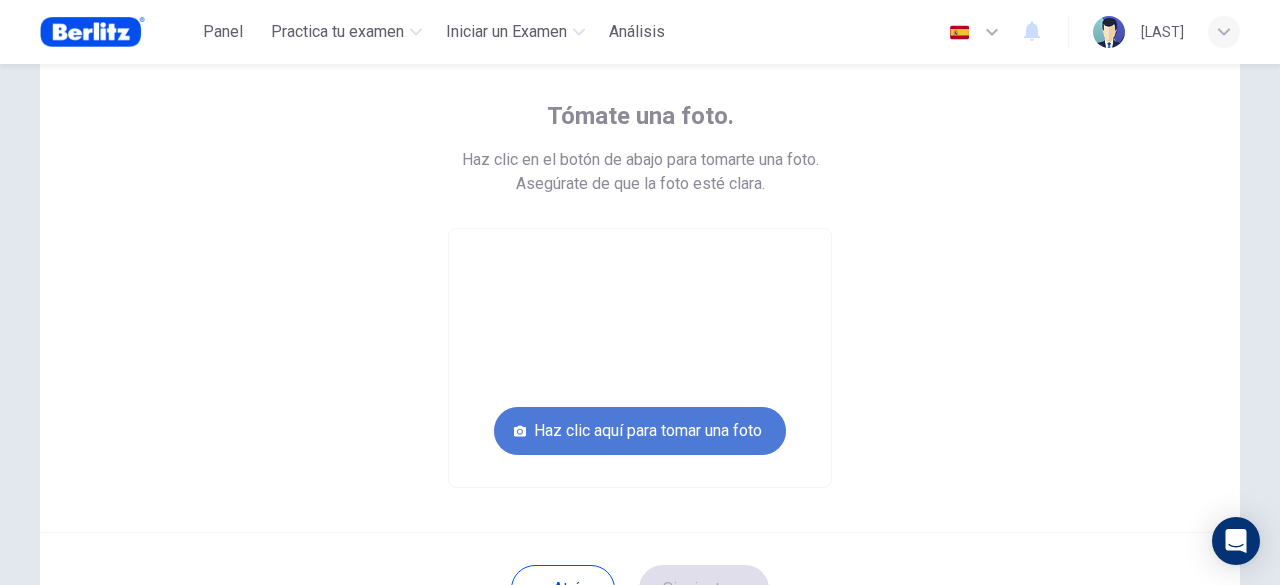 click on "Haz clic aquí para tomar una foto" at bounding box center (640, 431) 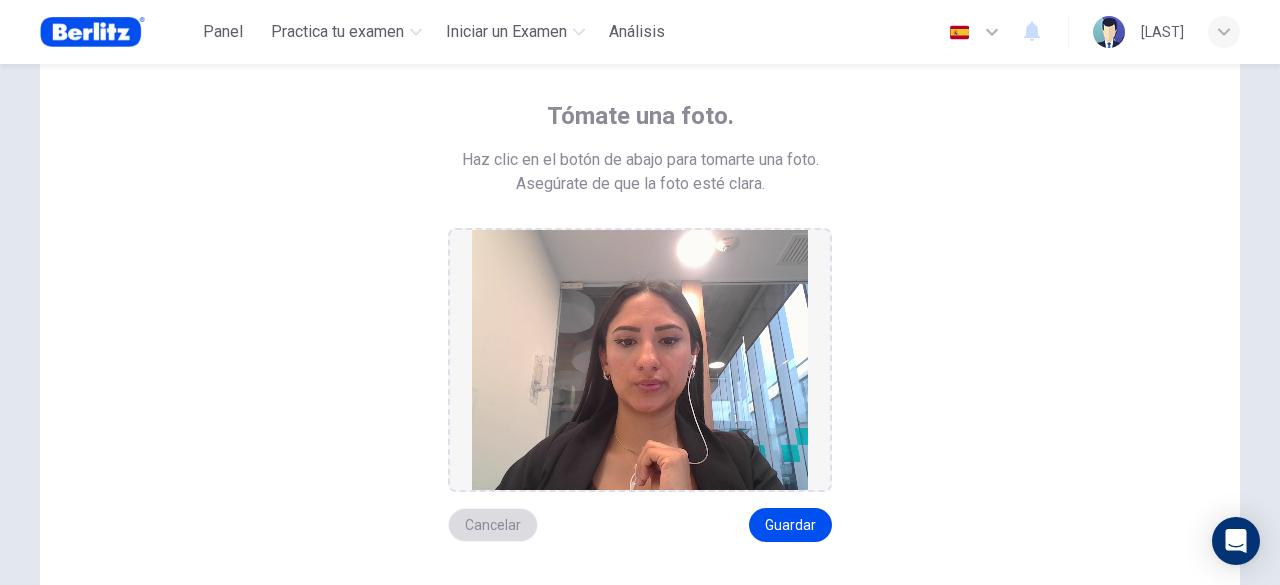 click on "Cancelar" at bounding box center (493, 525) 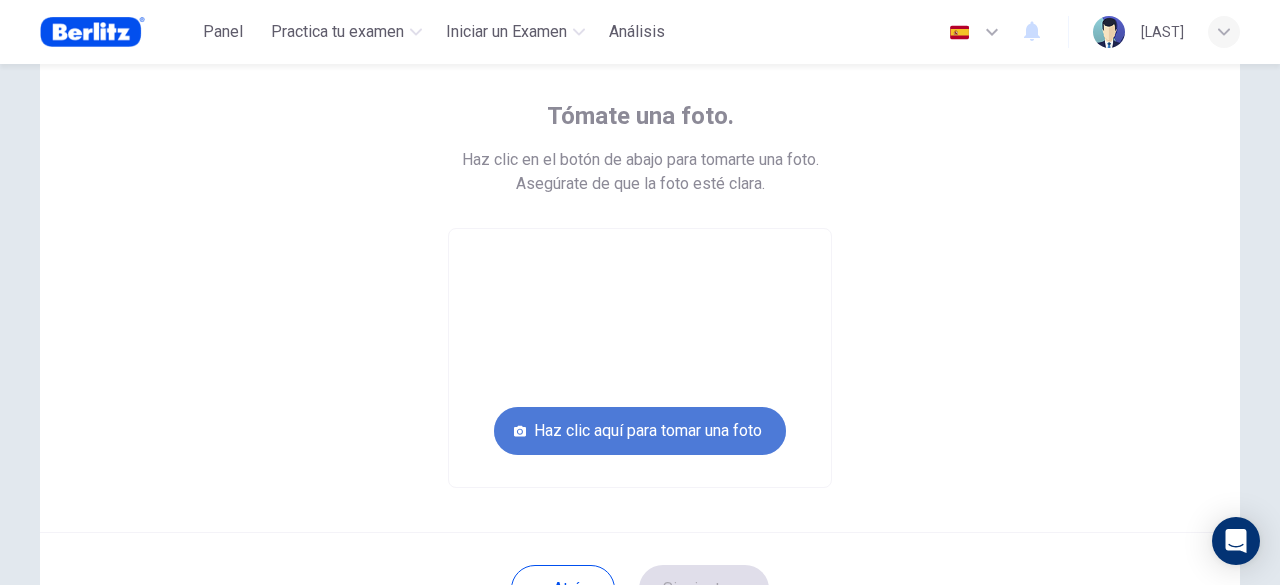 click on "Haz clic aquí para tomar una foto" at bounding box center (640, 431) 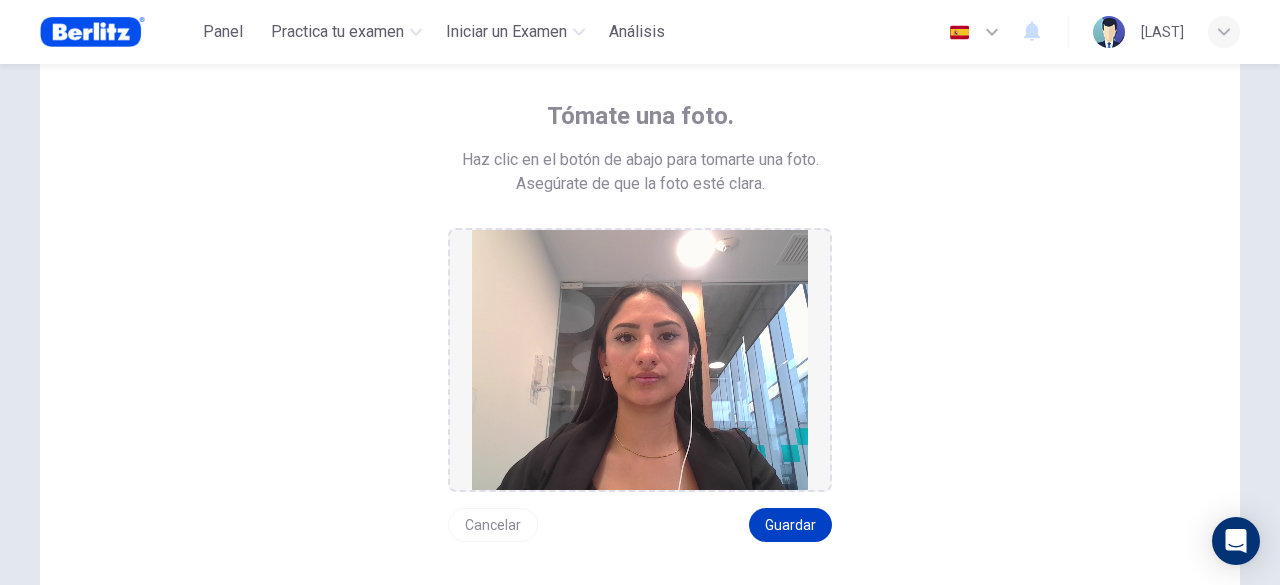 click on "Guardar" at bounding box center (790, 525) 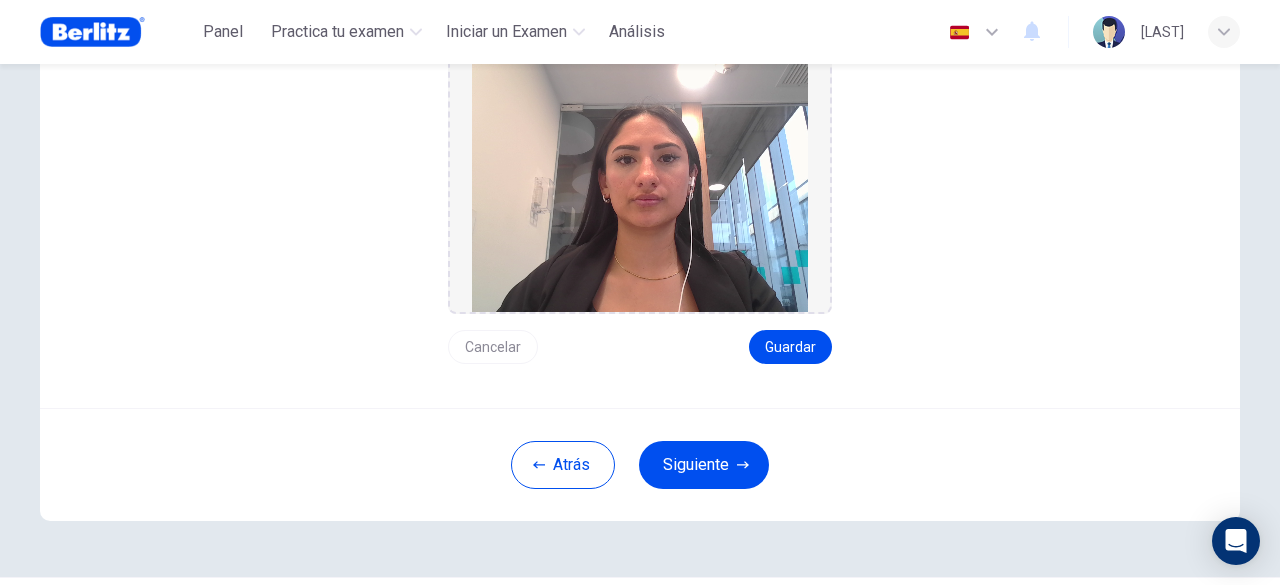 scroll, scrollTop: 232, scrollLeft: 0, axis: vertical 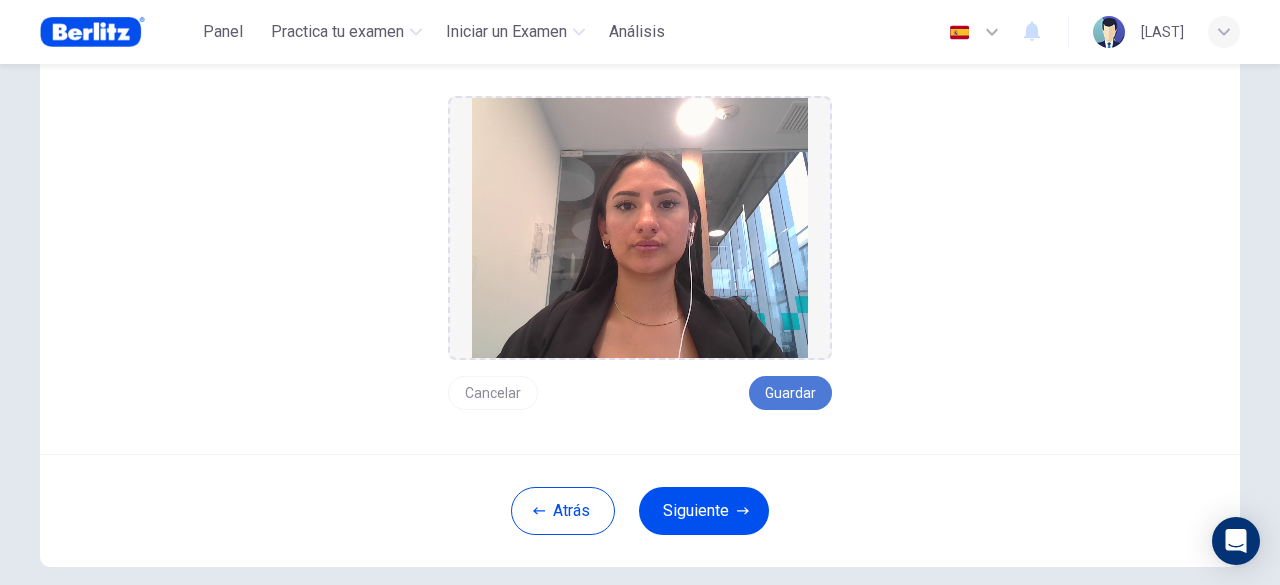 click on "Guardar" at bounding box center (790, 393) 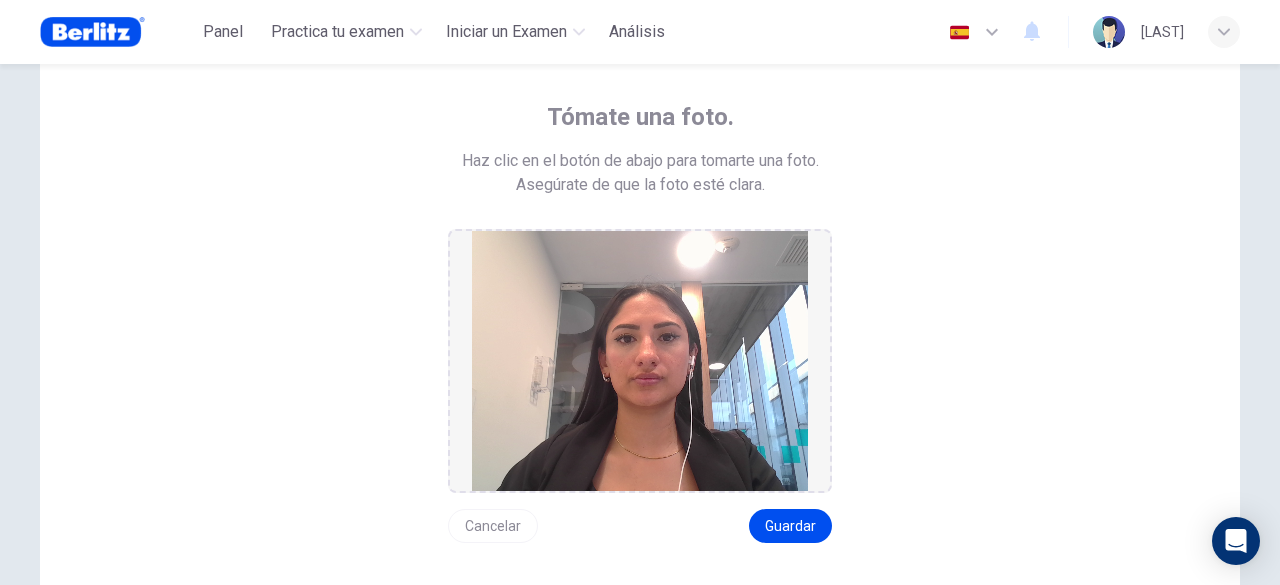 scroll, scrollTop: 100, scrollLeft: 0, axis: vertical 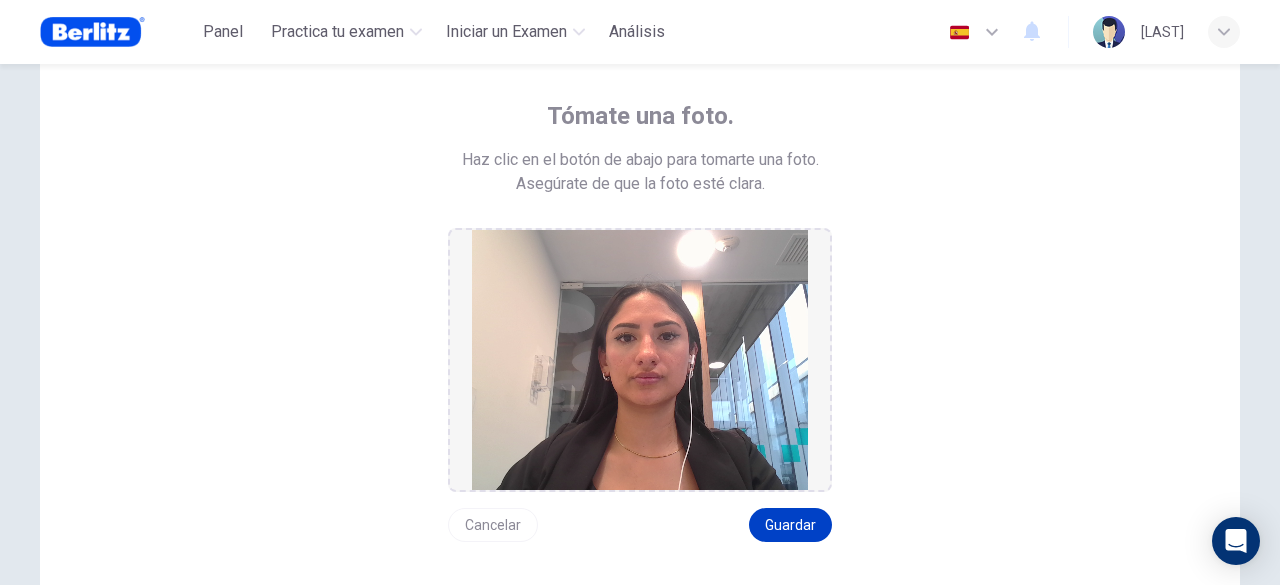 click on "Guardar" at bounding box center [790, 525] 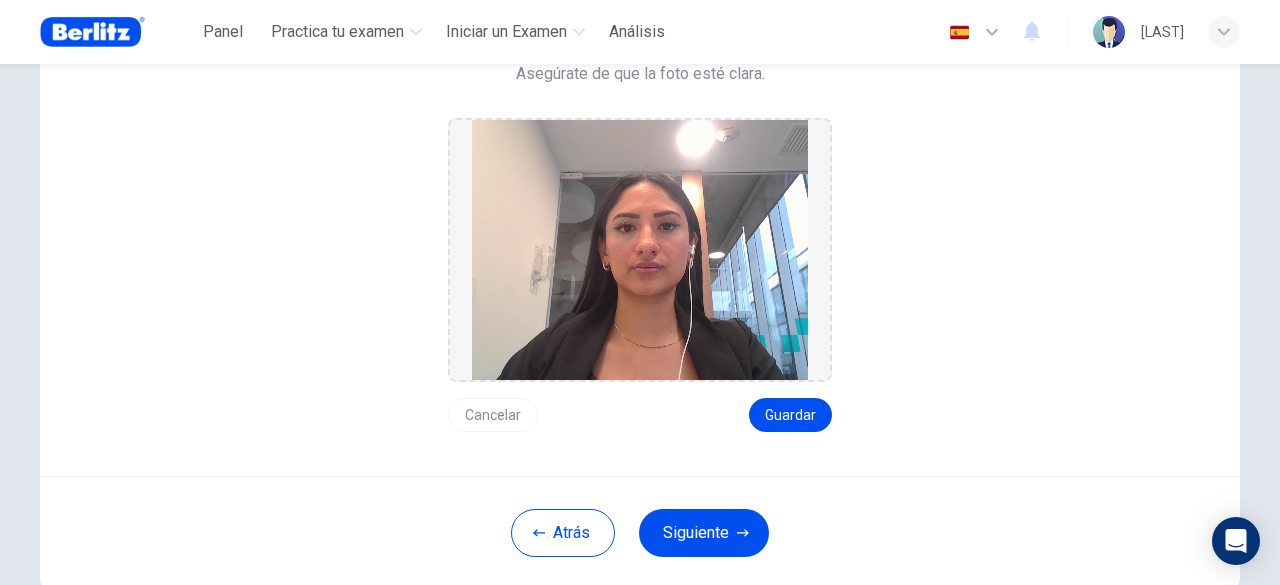 scroll, scrollTop: 332, scrollLeft: 0, axis: vertical 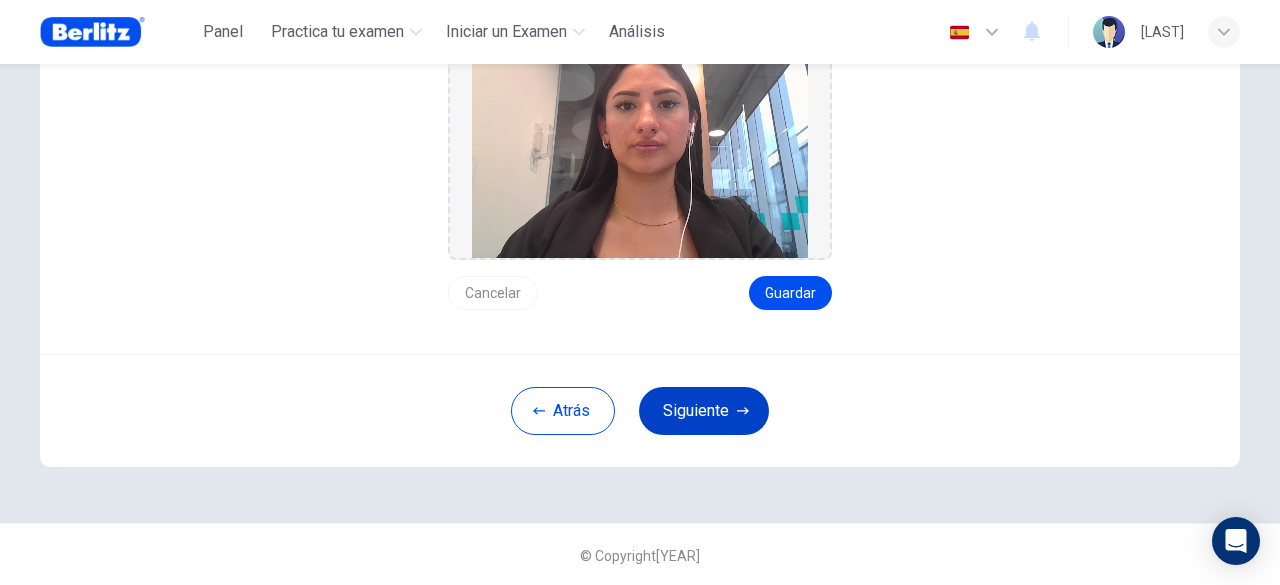 click on "Siguiente" at bounding box center [704, 411] 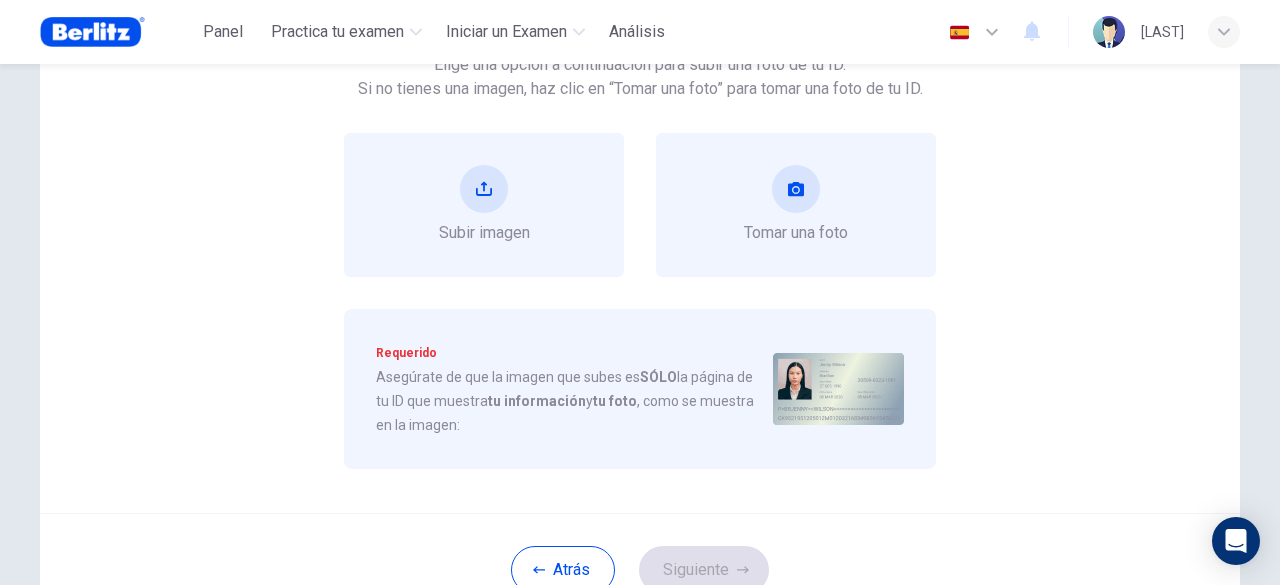 scroll, scrollTop: 132, scrollLeft: 0, axis: vertical 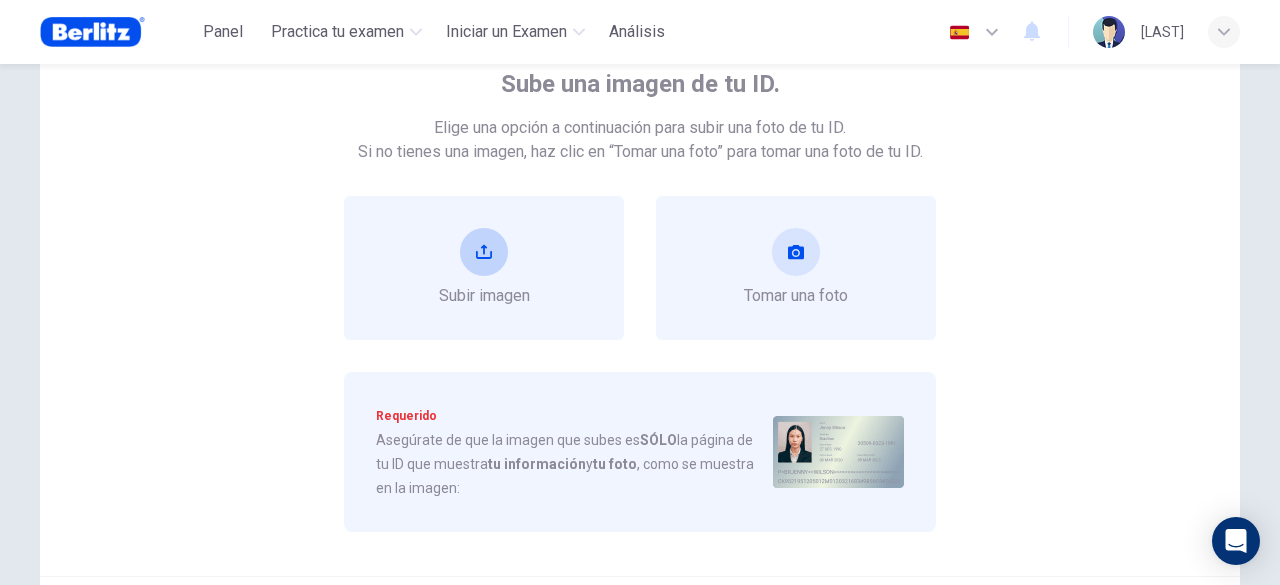 click at bounding box center [484, 252] 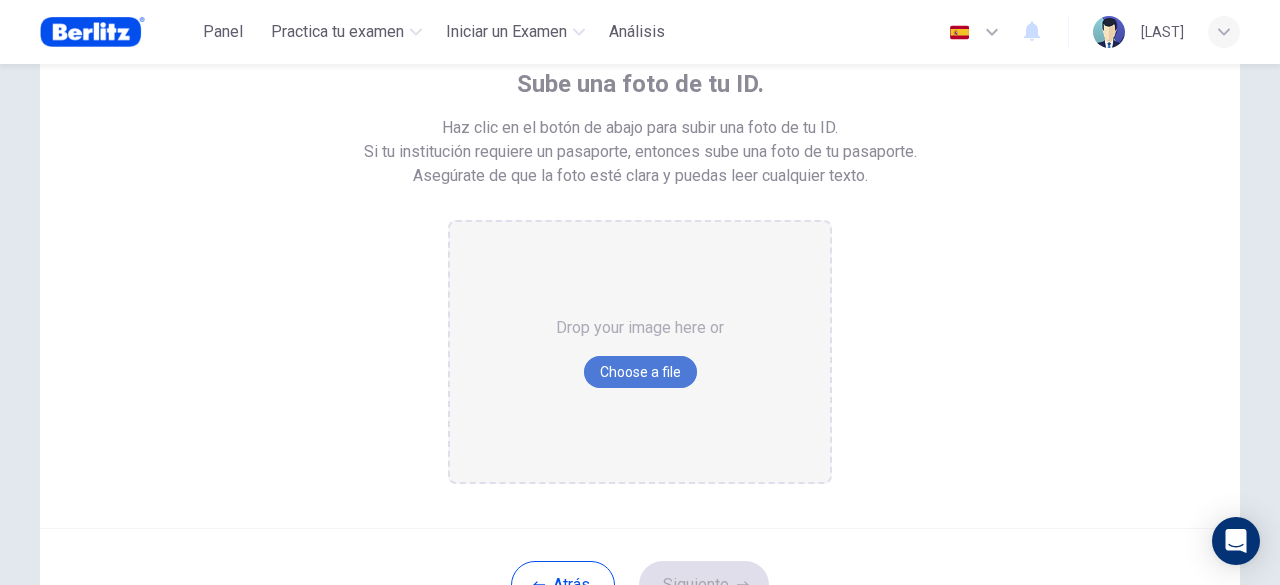 click on "Choose a file" at bounding box center (640, 372) 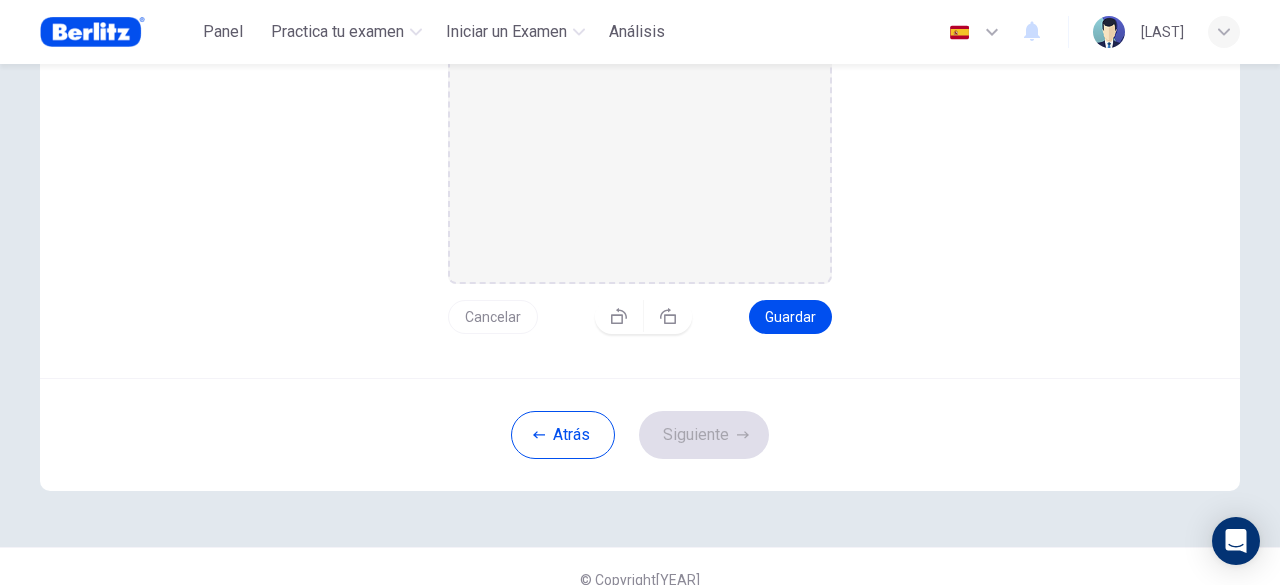 scroll, scrollTop: 332, scrollLeft: 0, axis: vertical 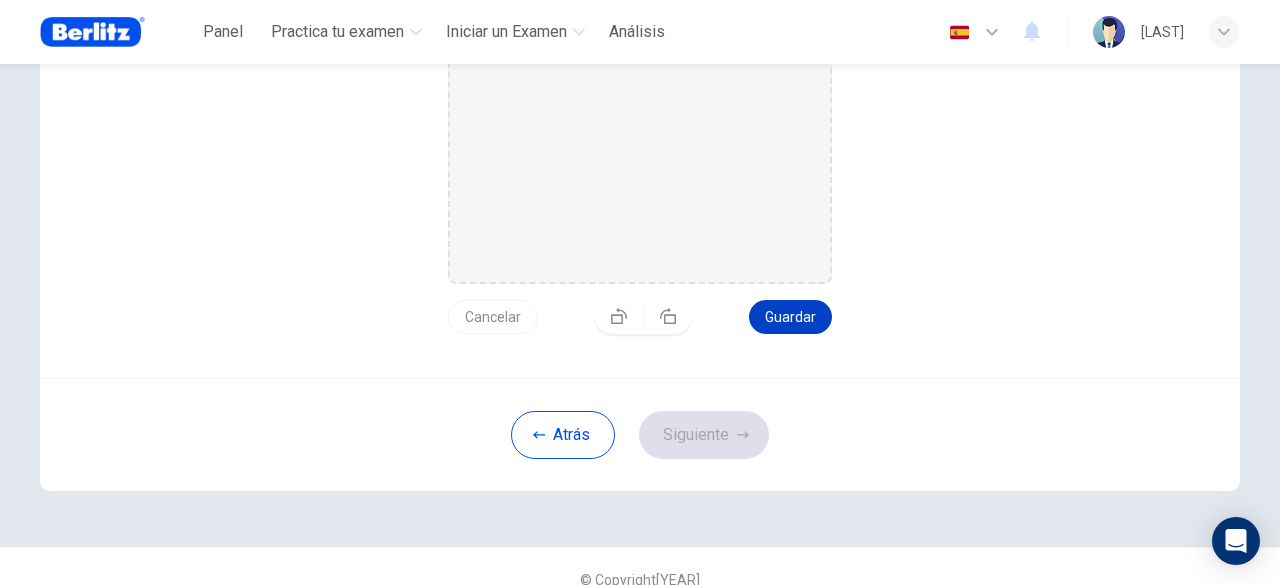 click on "Guardar" at bounding box center [790, 317] 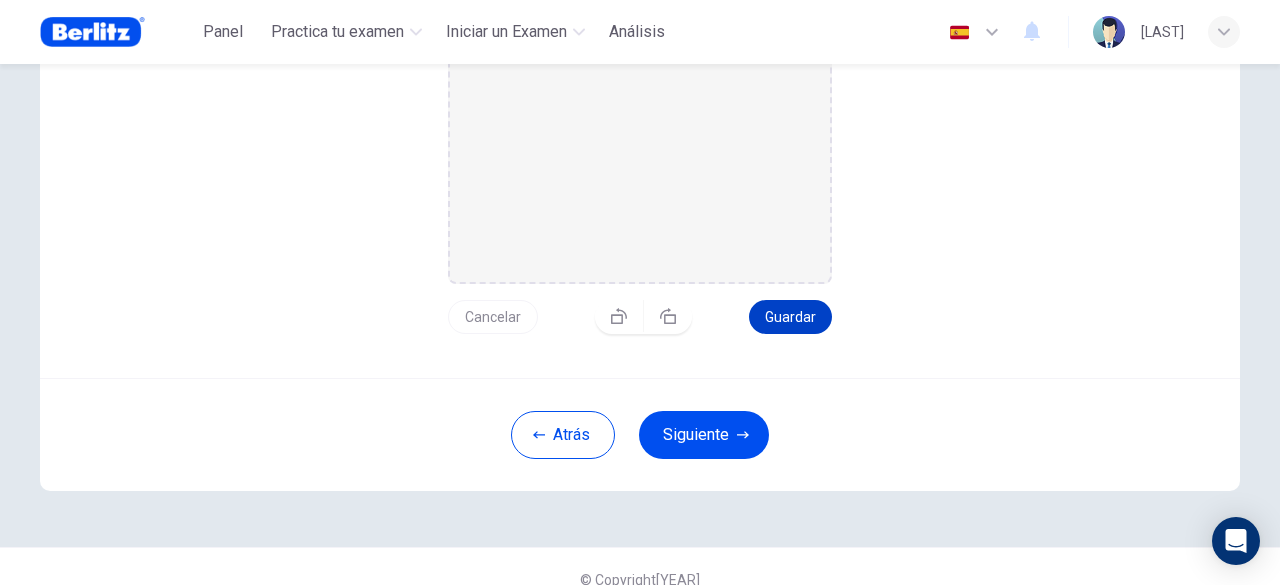 click on "Guardar" at bounding box center (790, 317) 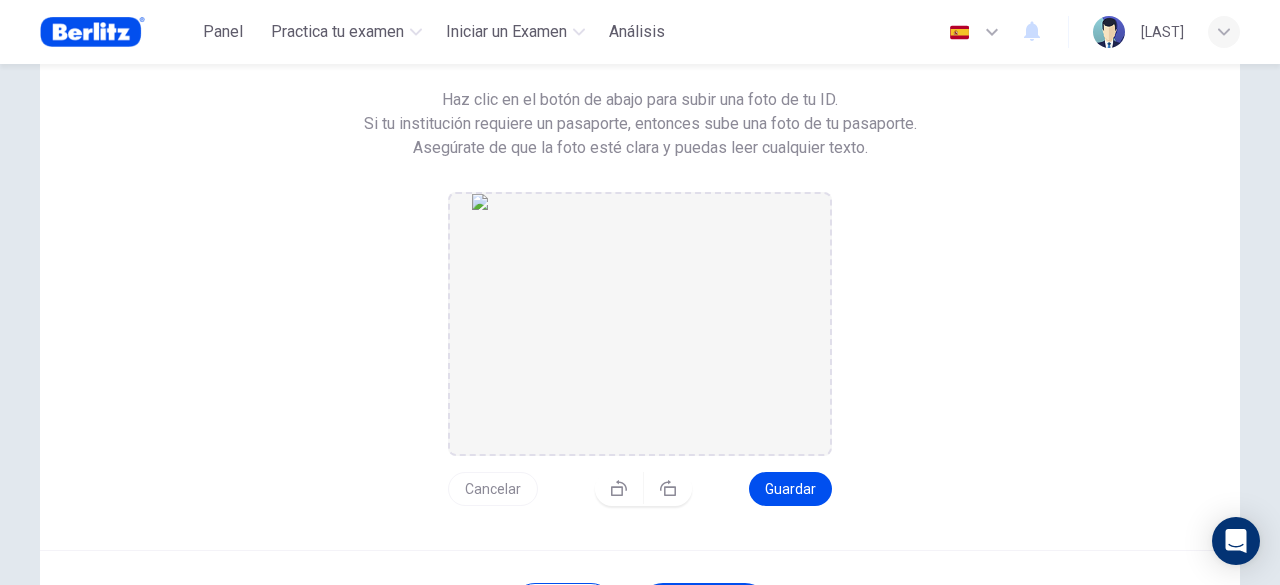 scroll, scrollTop: 232, scrollLeft: 0, axis: vertical 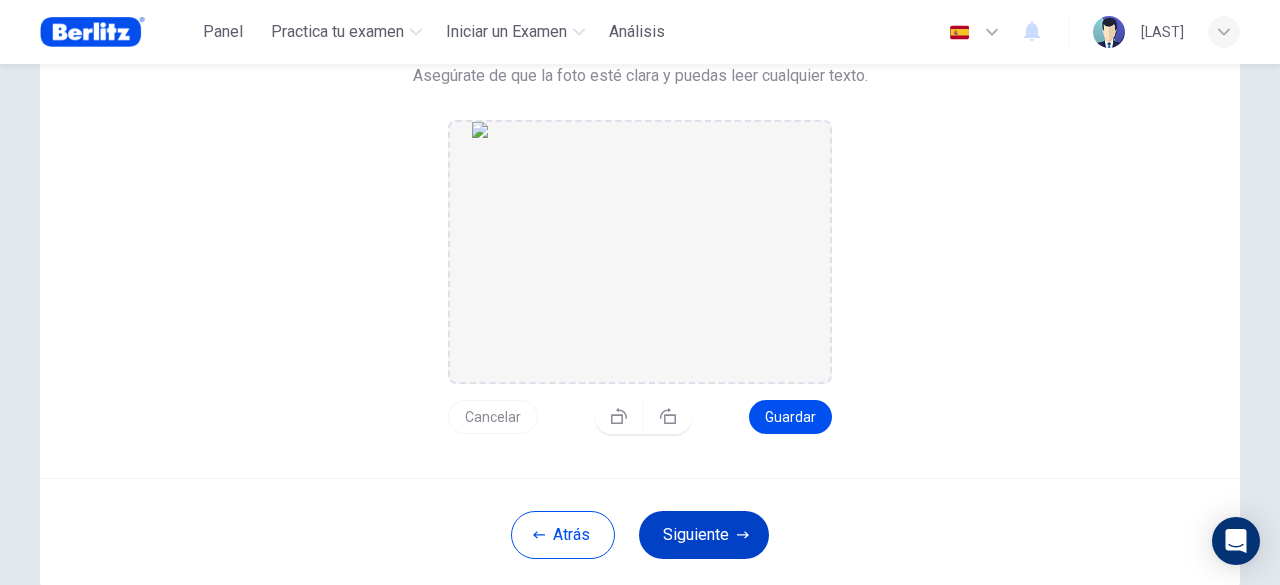 click on "Siguiente" at bounding box center (704, 535) 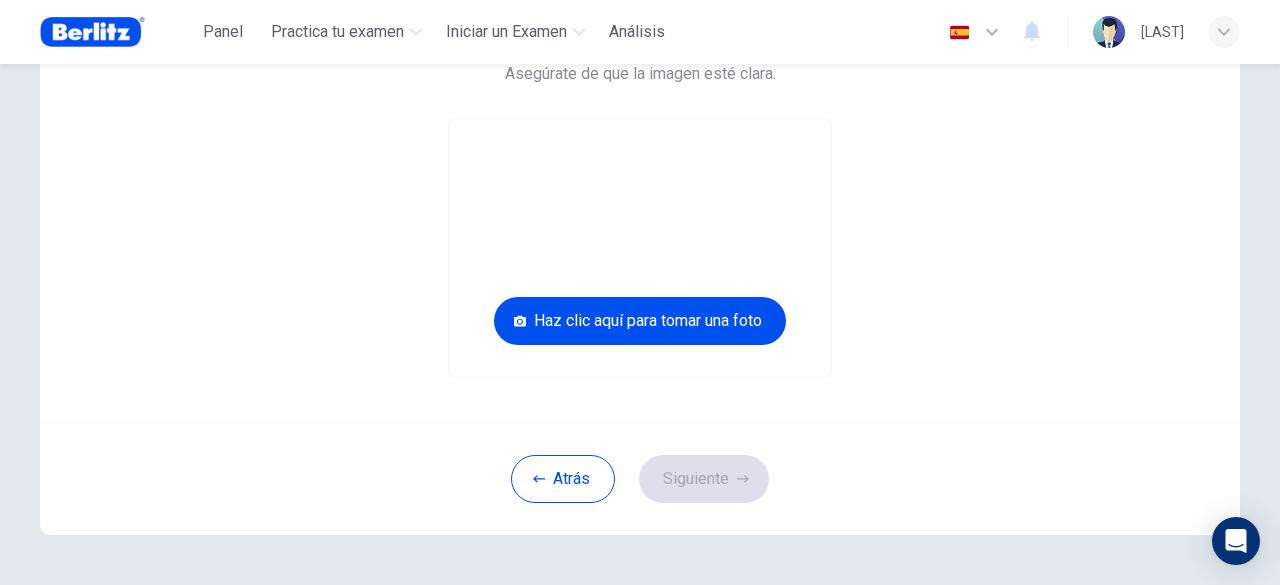 scroll, scrollTop: 179, scrollLeft: 0, axis: vertical 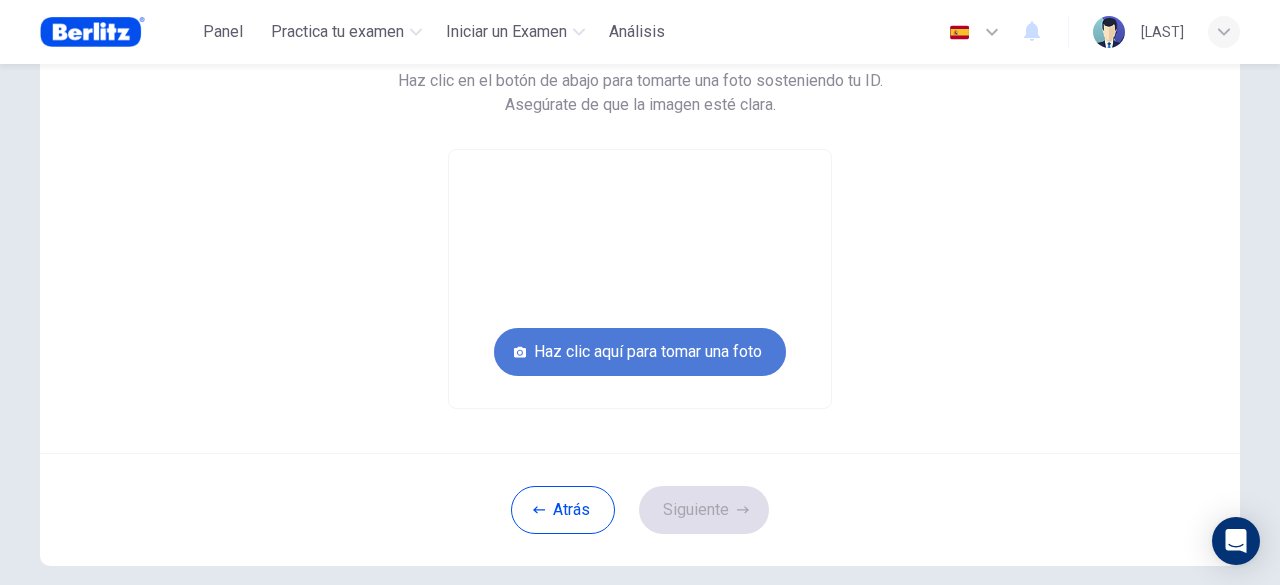 click on "Haz clic aquí para tomar una foto" at bounding box center (640, 352) 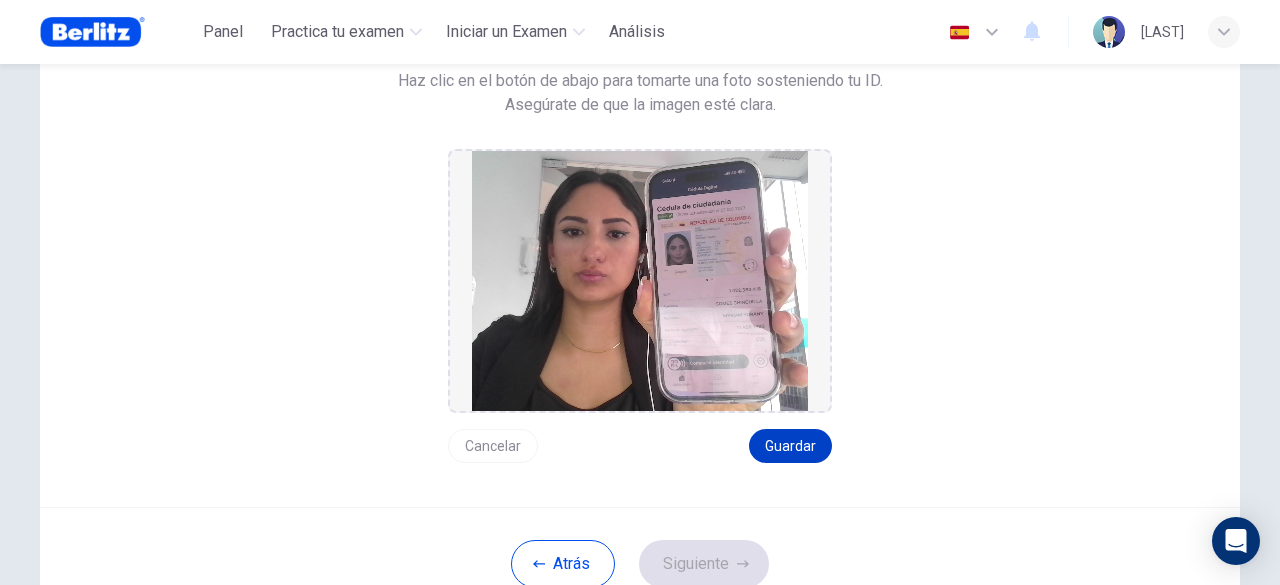 click on "Guardar" at bounding box center (790, 446) 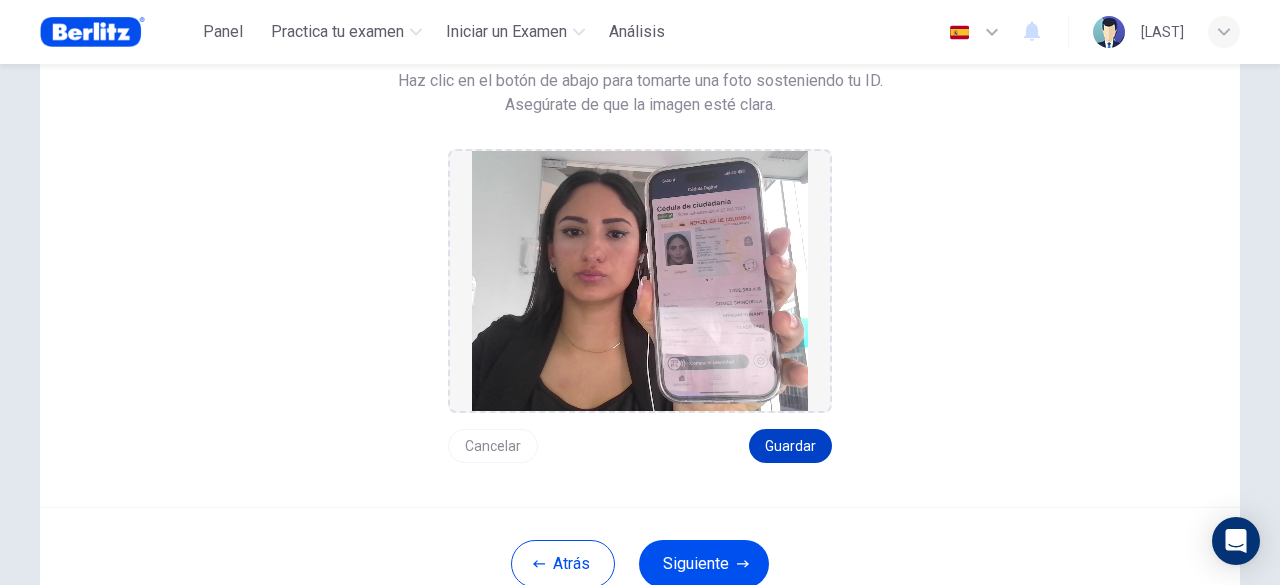 click on "Guardar" at bounding box center [790, 446] 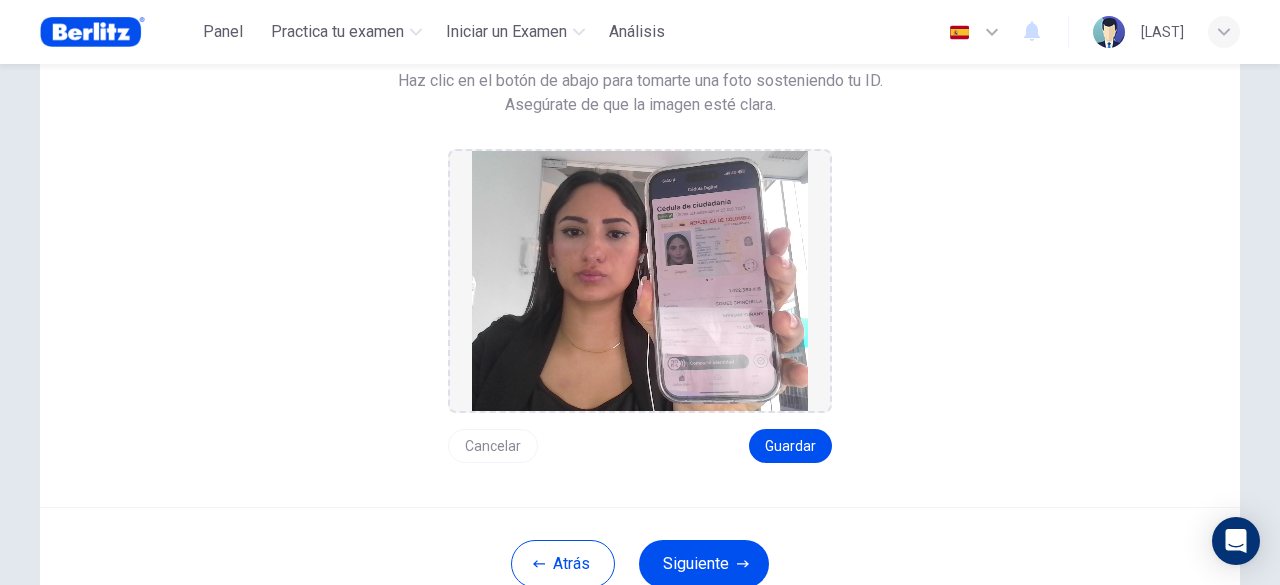 click on "Cancelar" at bounding box center [493, 446] 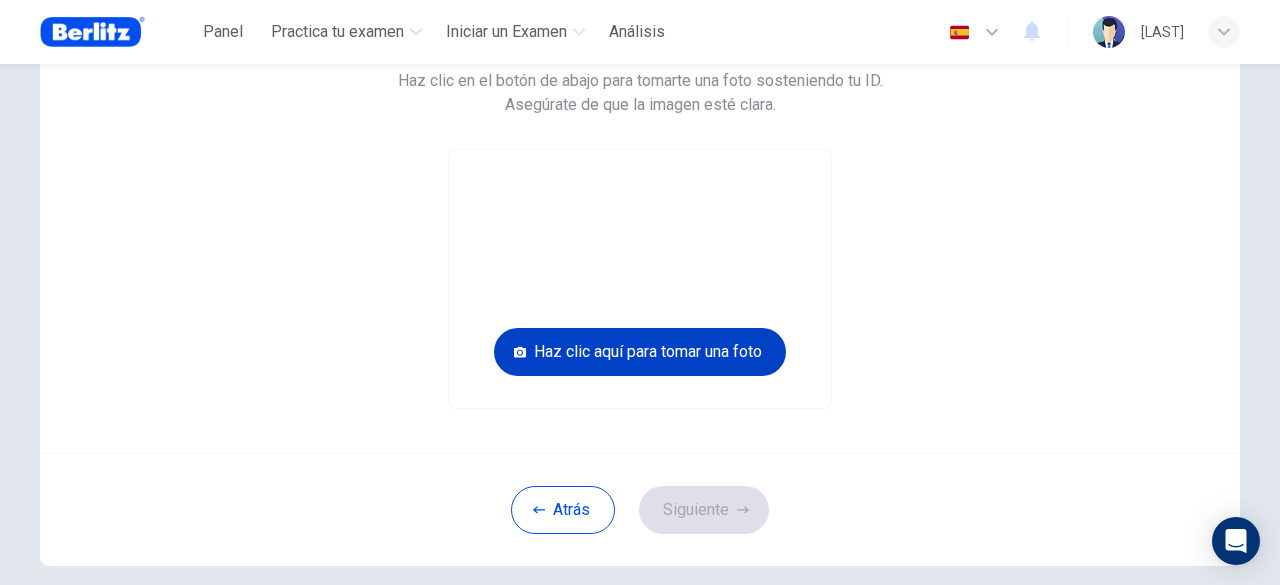 click on "Haz clic aquí para tomar una foto" at bounding box center [640, 352] 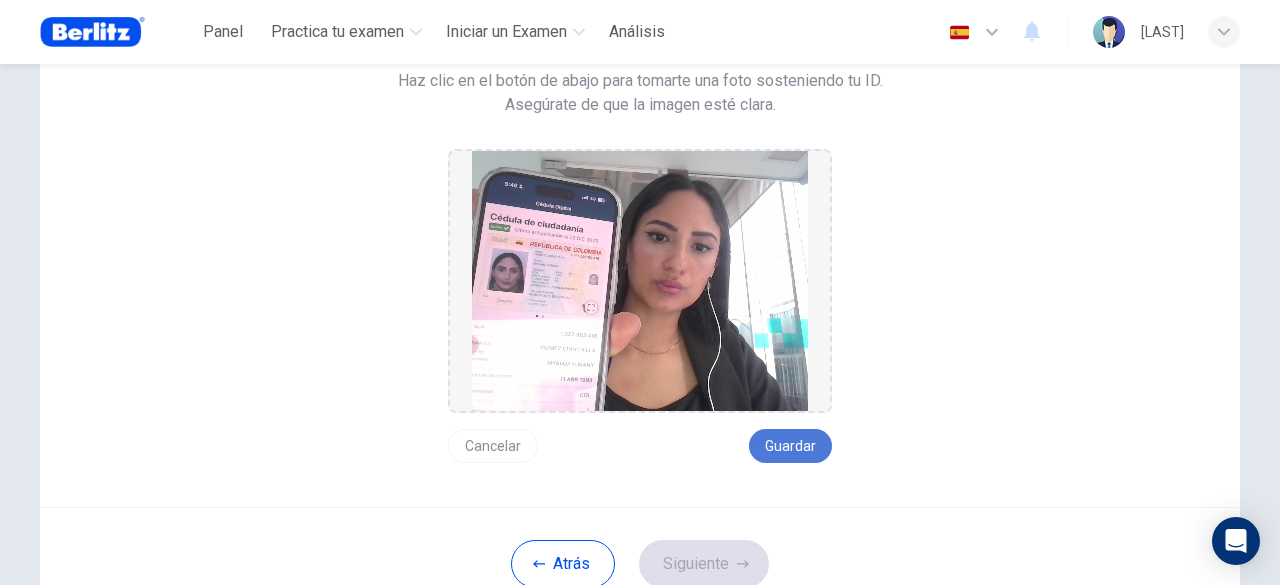 click on "Guardar" at bounding box center [790, 446] 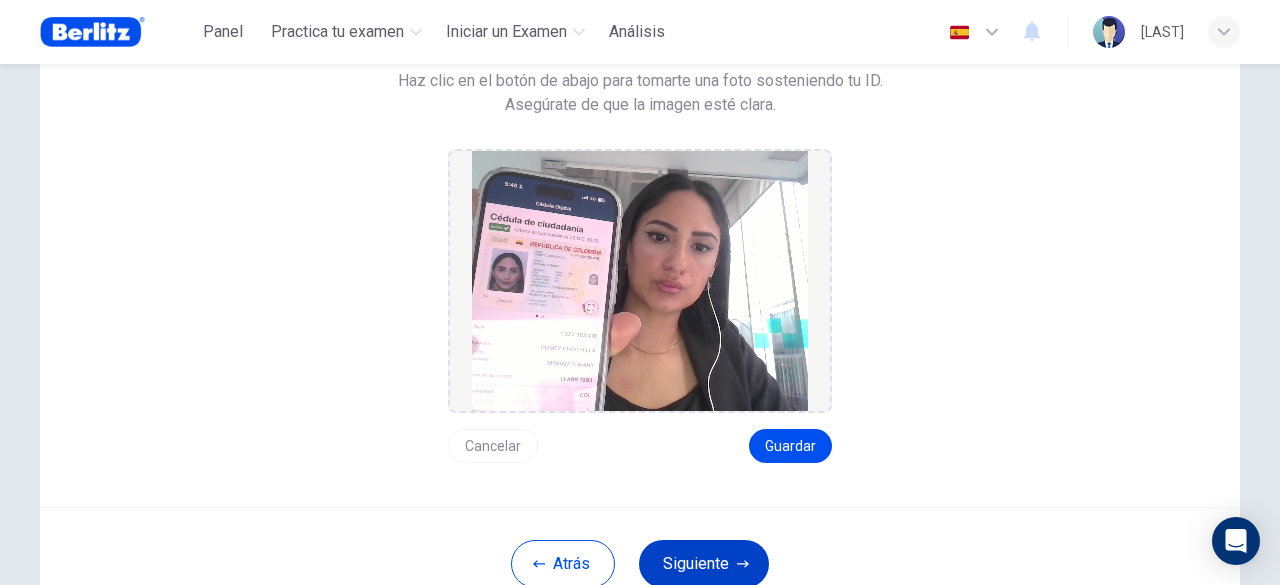 click on "Siguiente" at bounding box center [704, 564] 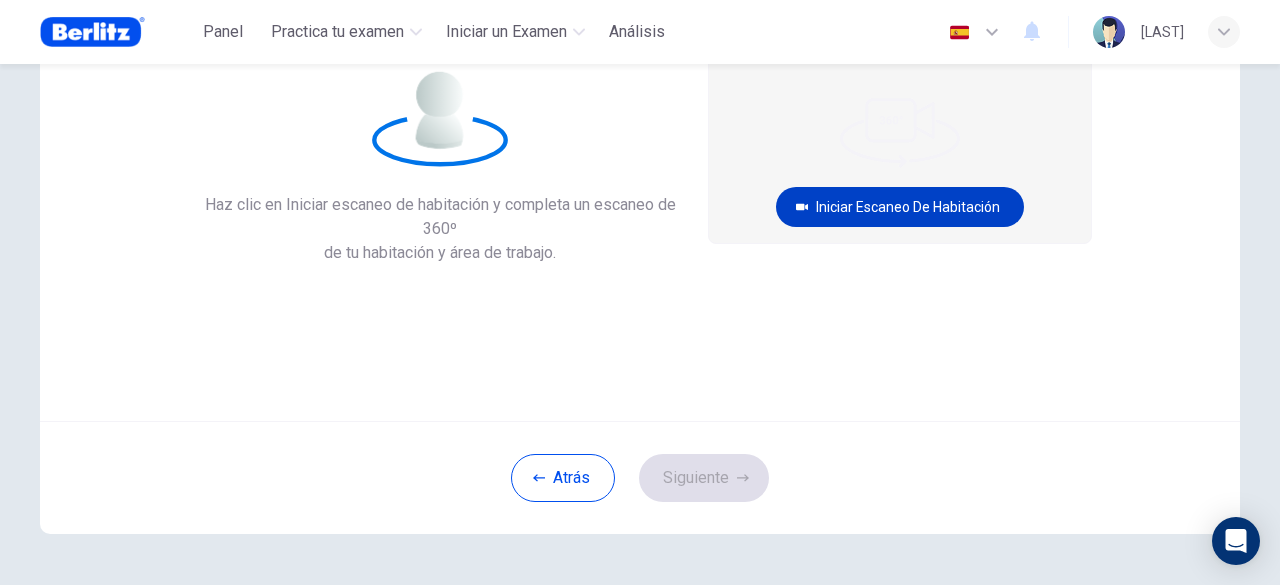 click on "Iniciar escaneo de habitación" at bounding box center (900, 207) 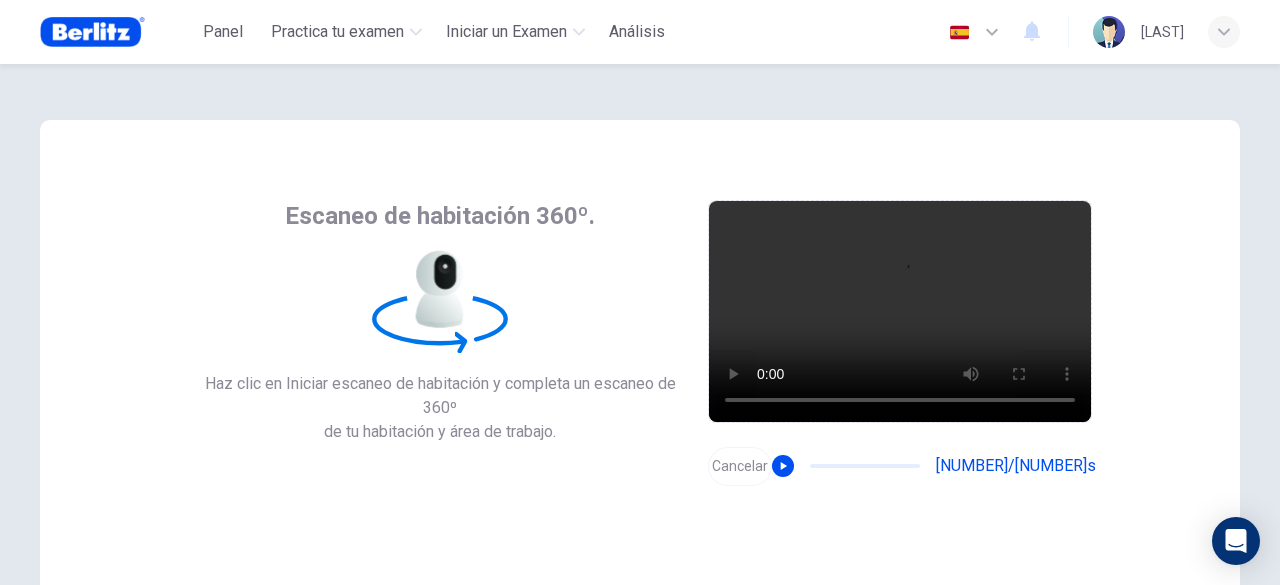 scroll, scrollTop: 100, scrollLeft: 0, axis: vertical 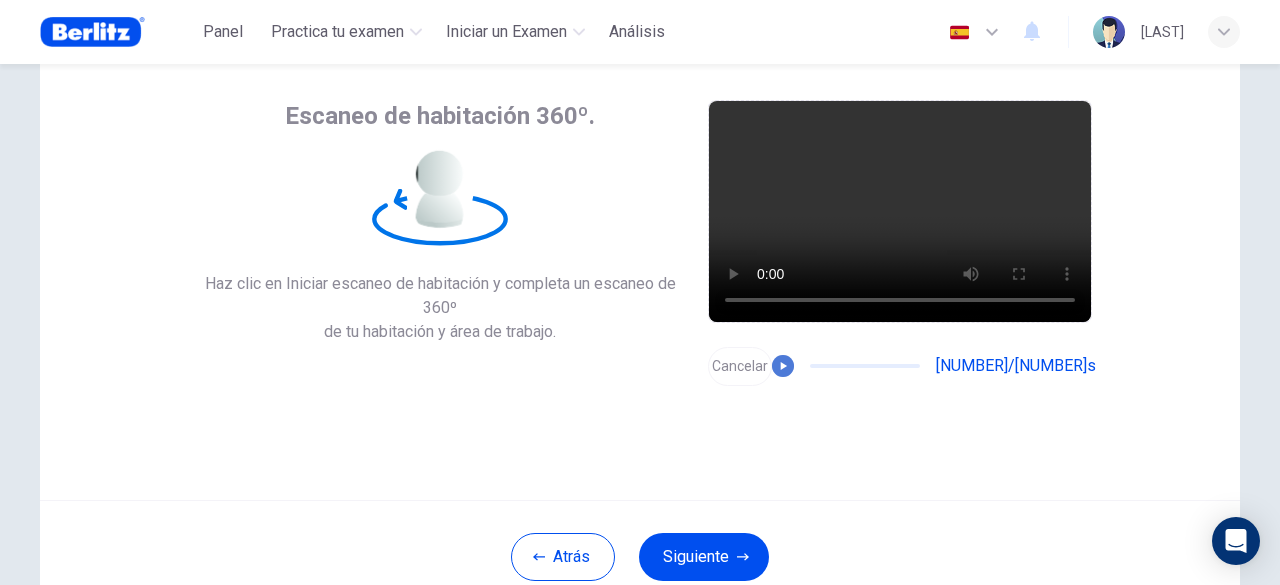 click at bounding box center [783, 366] 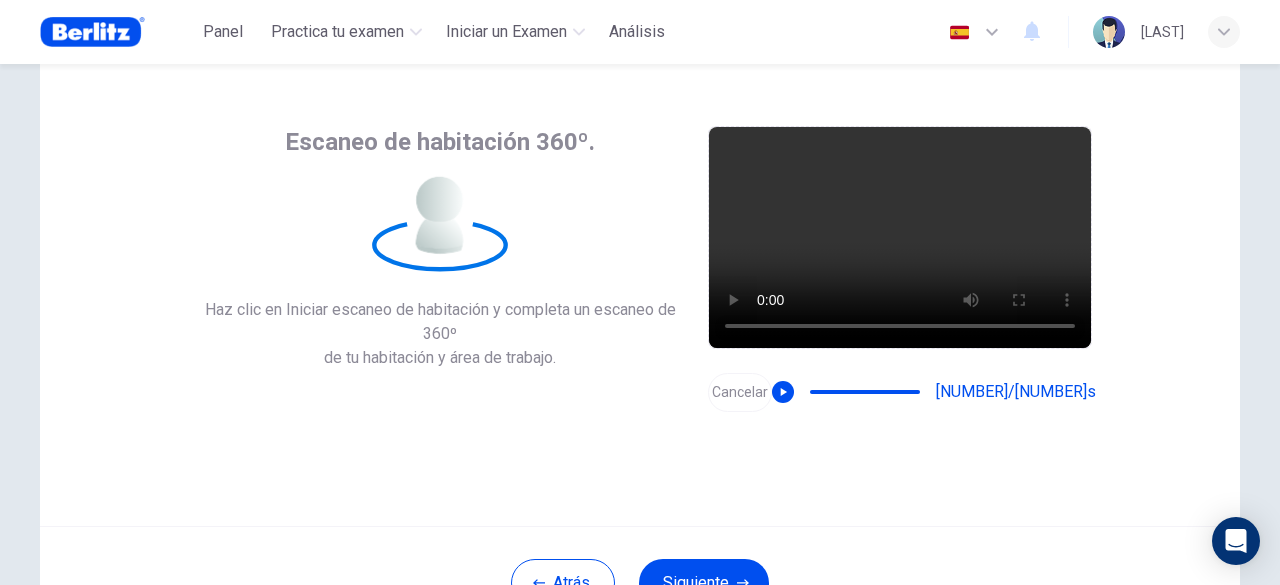 scroll, scrollTop: 200, scrollLeft: 0, axis: vertical 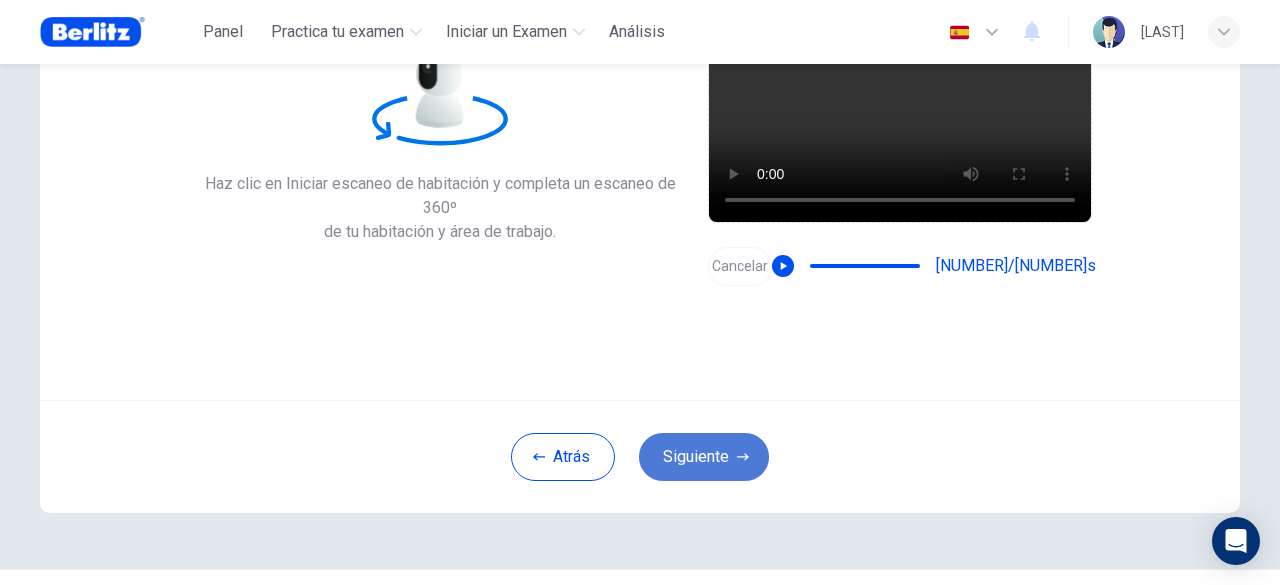 click on "Siguiente" at bounding box center (704, 457) 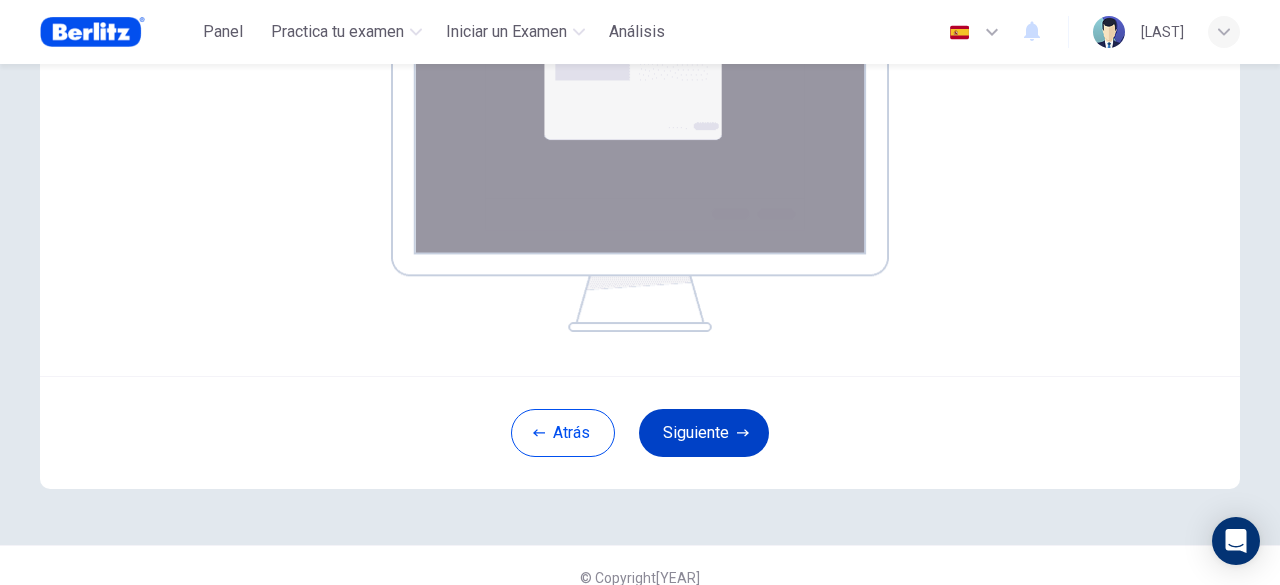 scroll, scrollTop: 453, scrollLeft: 0, axis: vertical 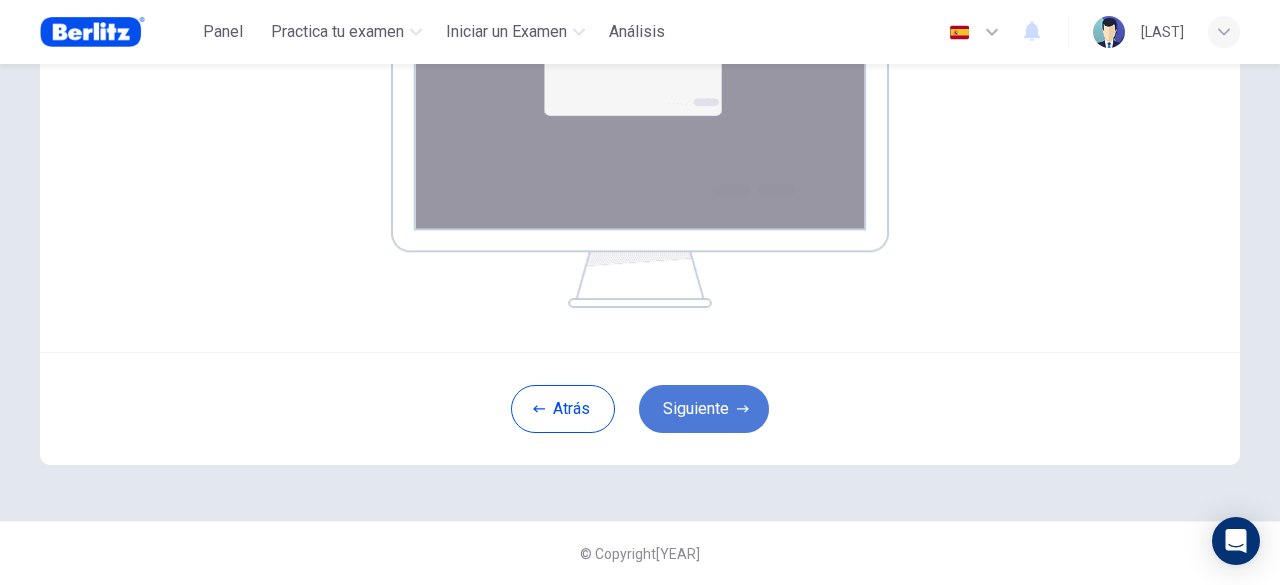 click on "Siguiente" at bounding box center [704, 409] 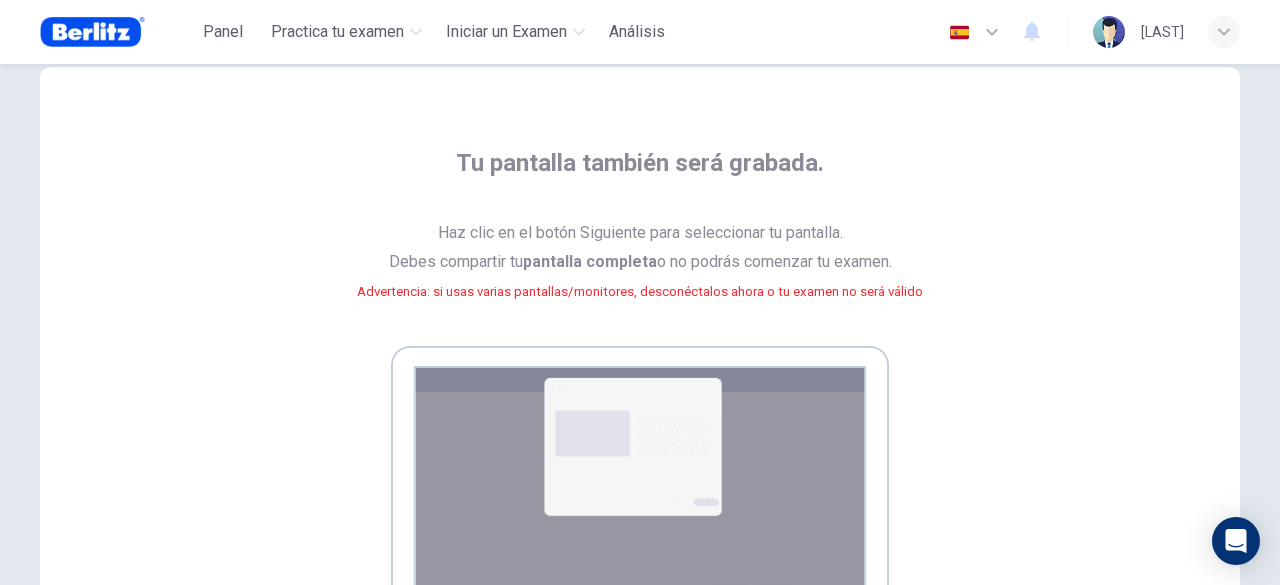 scroll, scrollTop: 453, scrollLeft: 0, axis: vertical 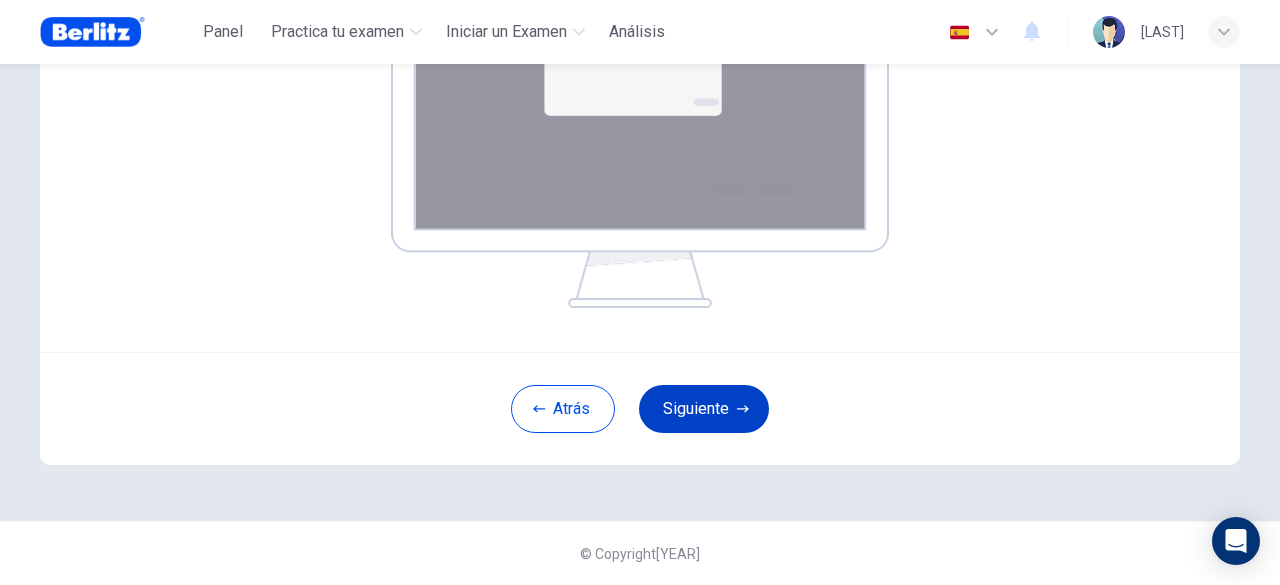 click on "Siguiente" at bounding box center (704, 409) 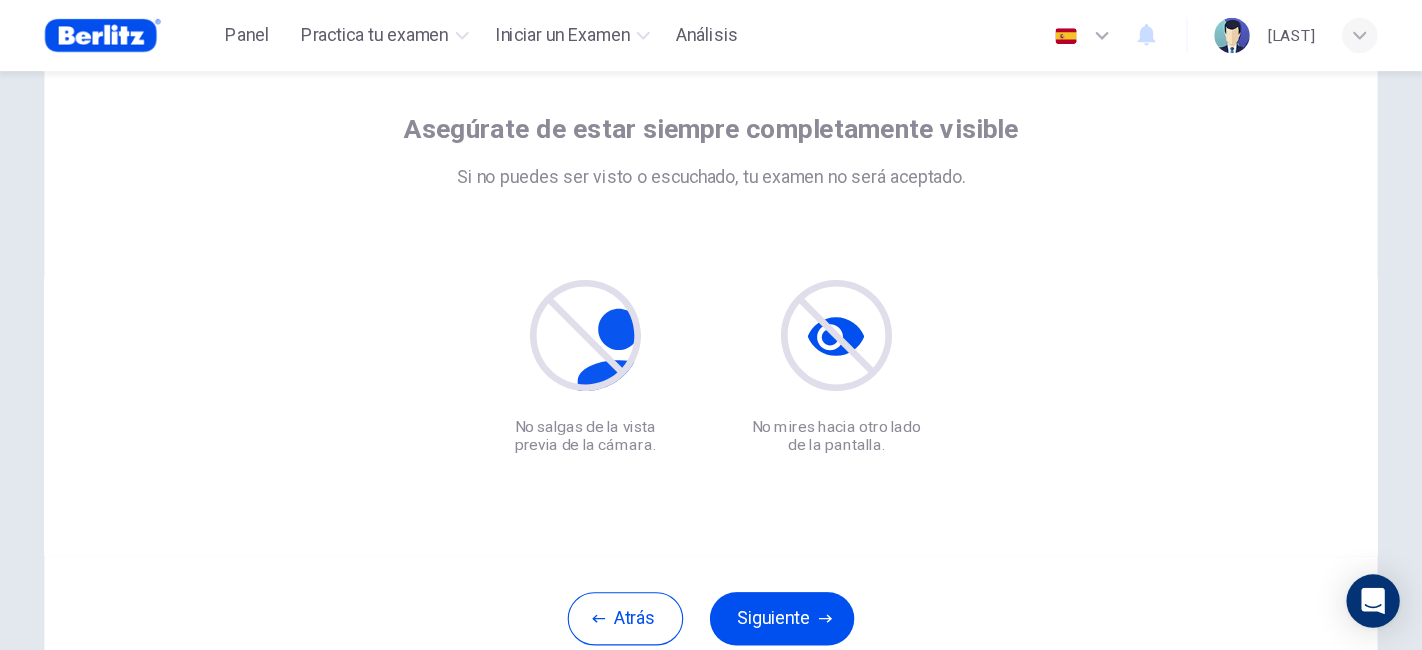 scroll, scrollTop: 100, scrollLeft: 0, axis: vertical 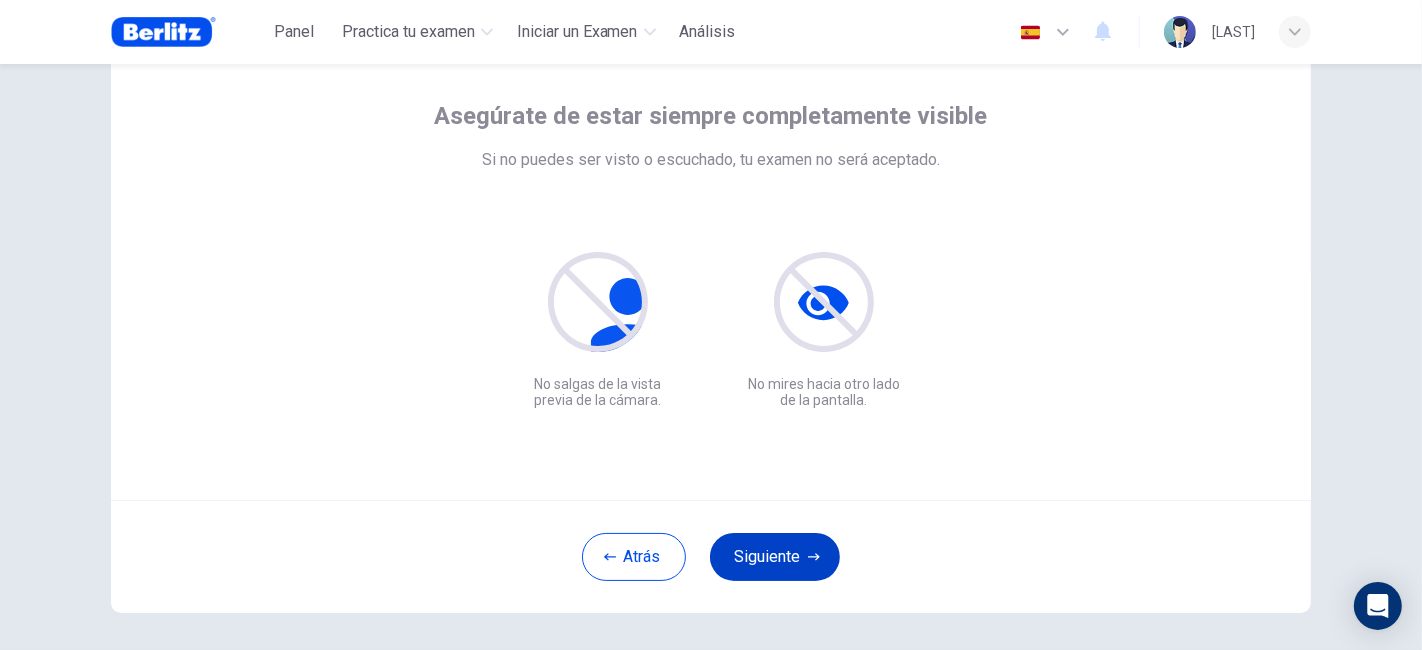 click on "Siguiente" at bounding box center [775, 557] 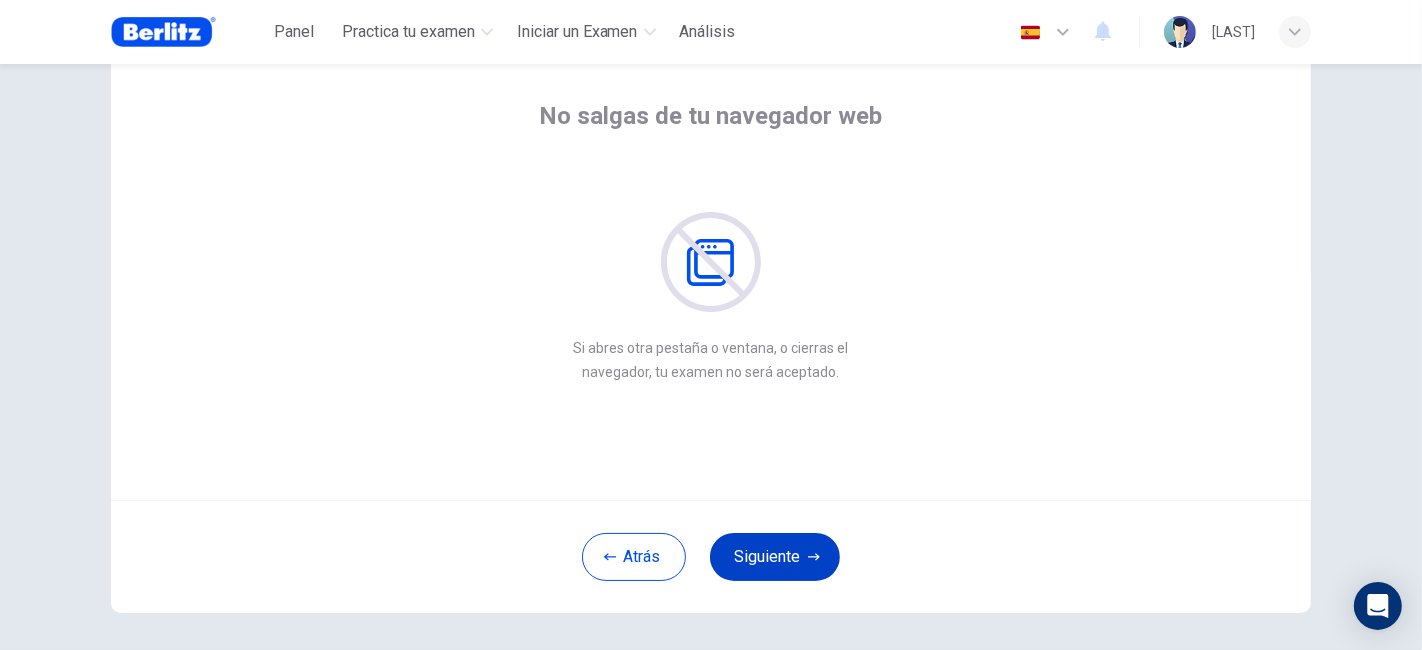 click on "Siguiente" at bounding box center [775, 557] 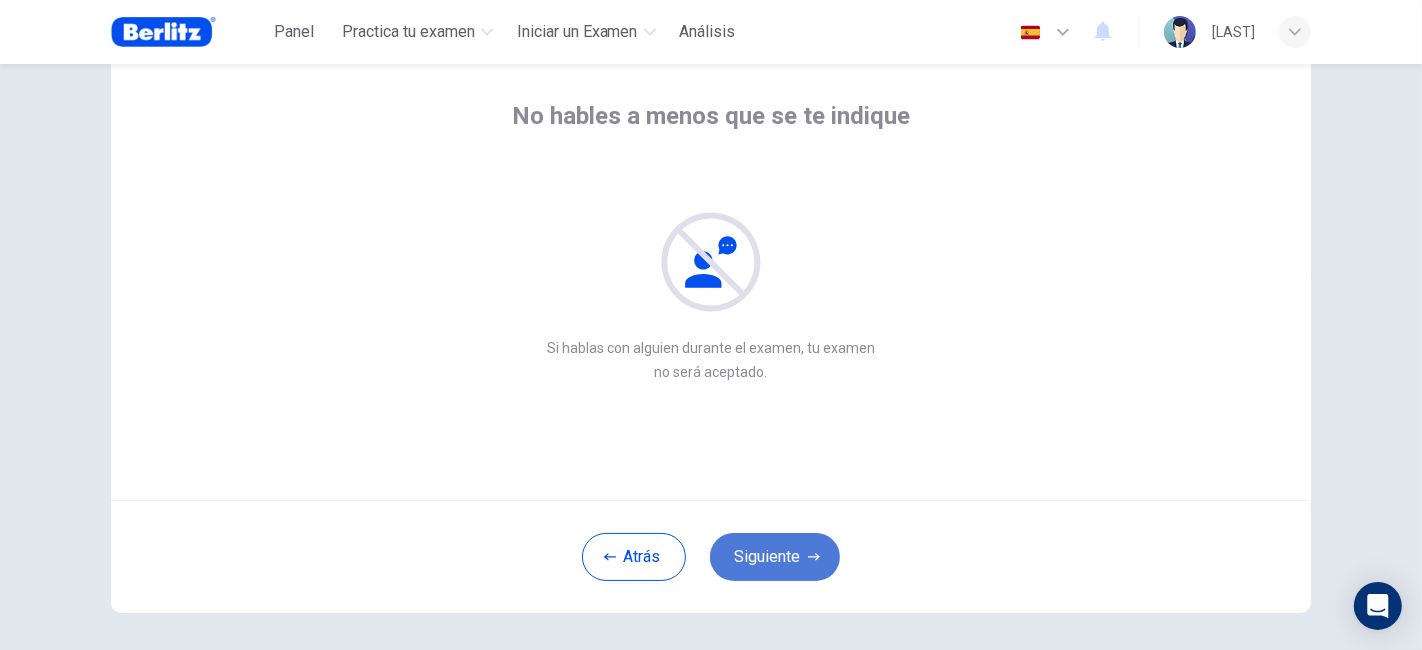 click on "Siguiente" at bounding box center [775, 557] 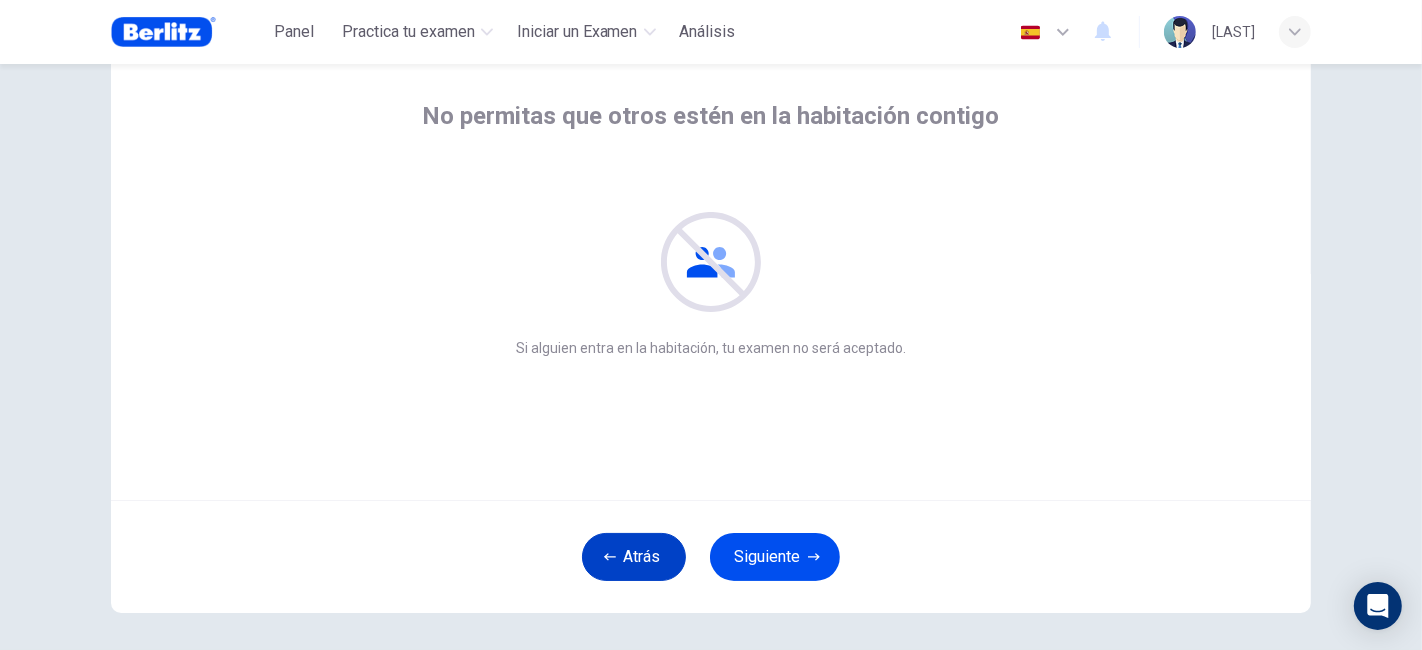 click on "Atrás" at bounding box center (634, 557) 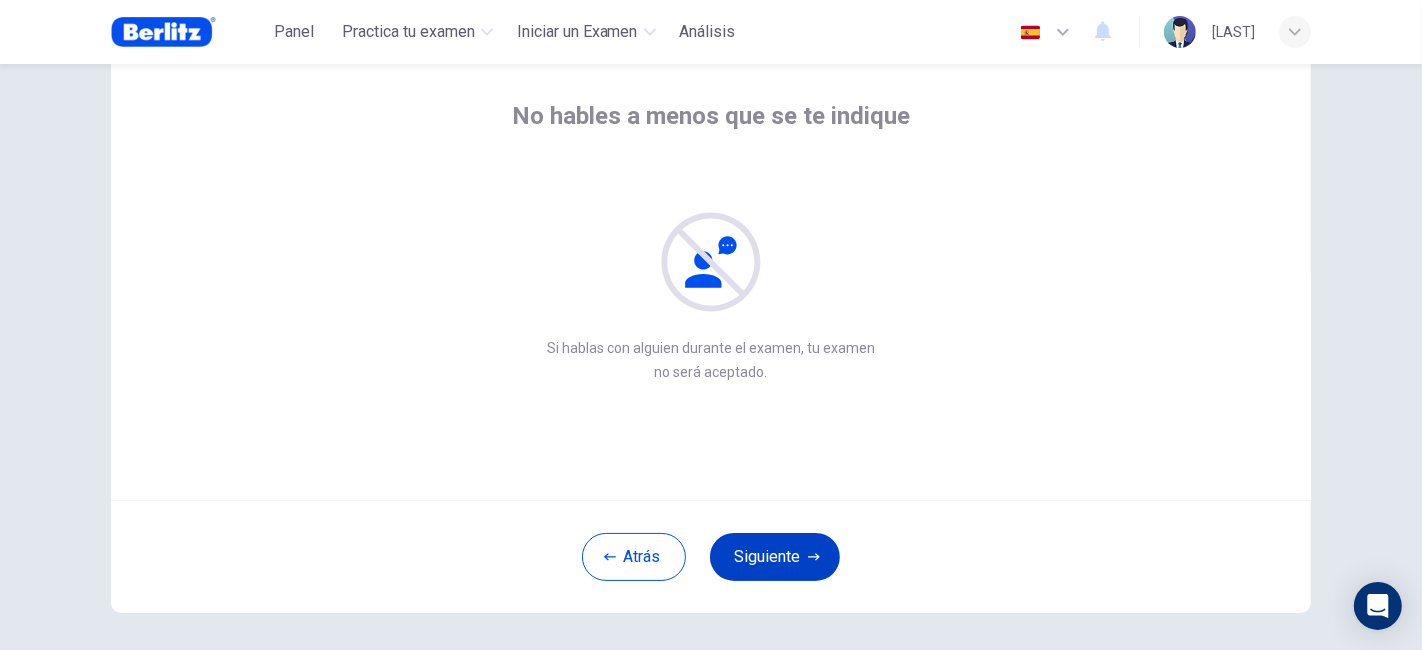 click on "Siguiente" at bounding box center [775, 557] 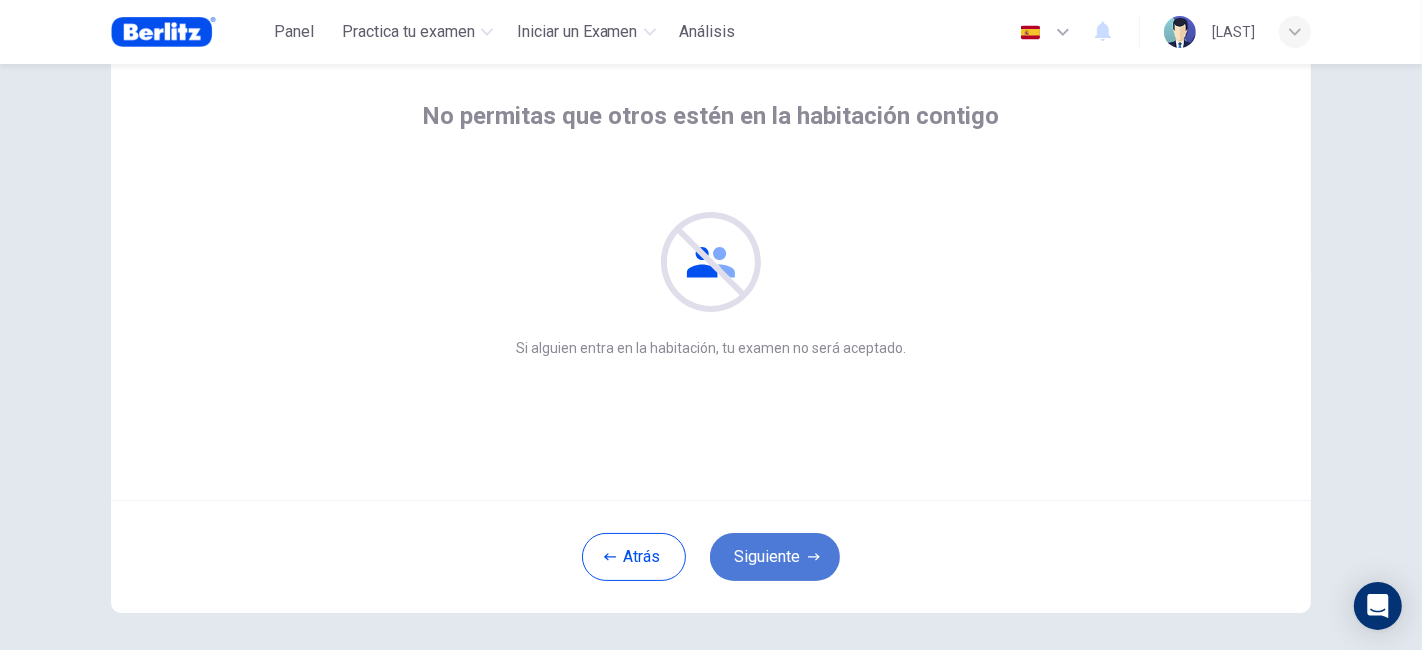 click on "Siguiente" at bounding box center [775, 557] 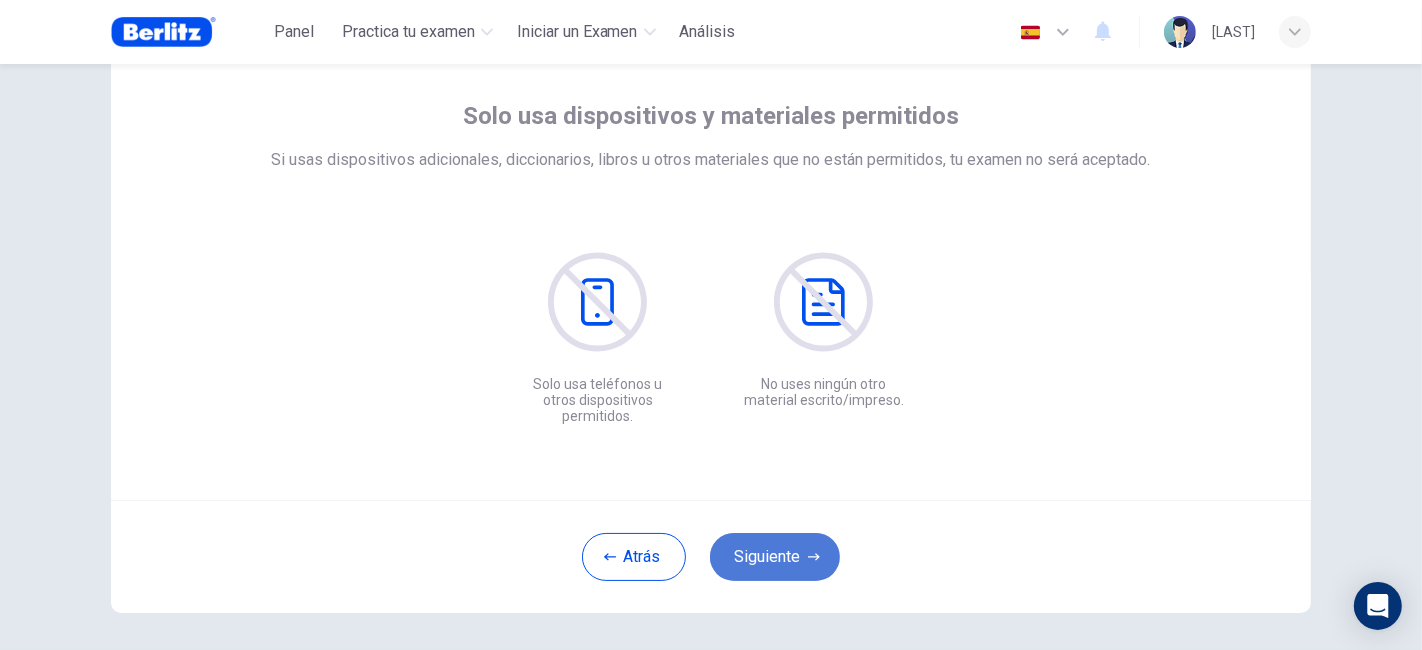 click on "Siguiente" at bounding box center (775, 557) 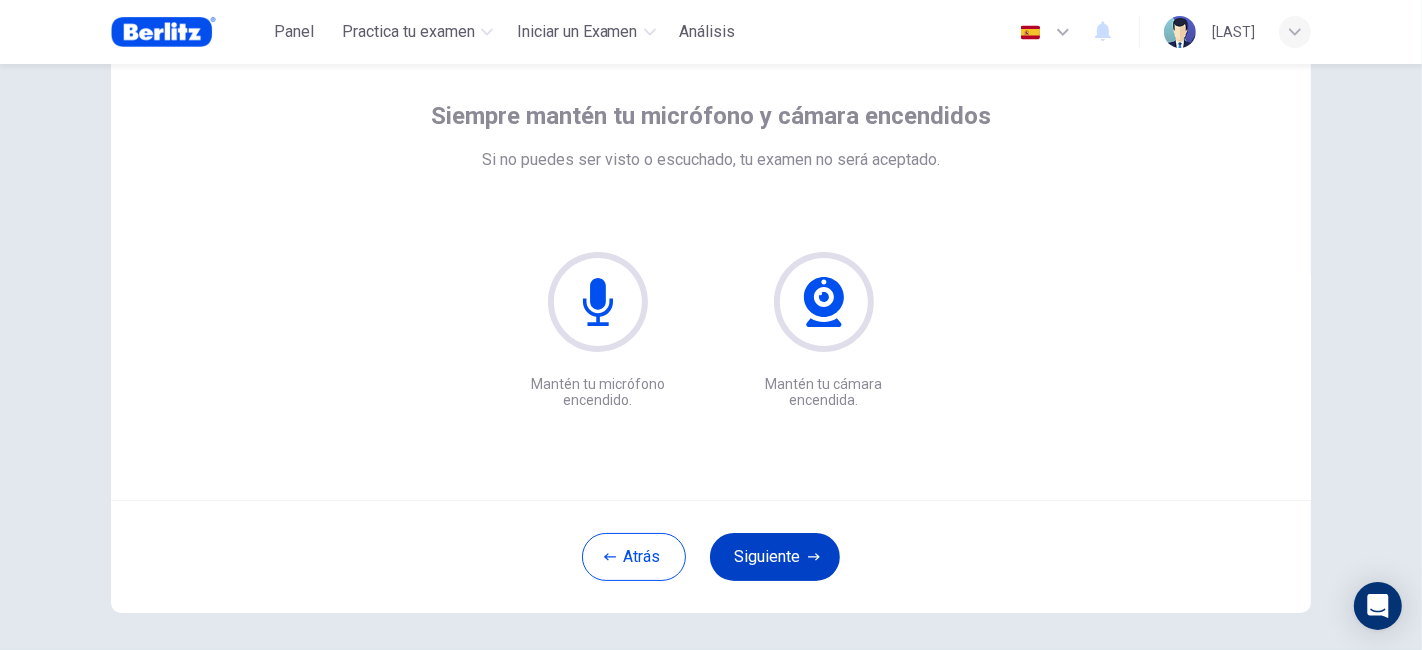 click on "Siguiente" at bounding box center [775, 557] 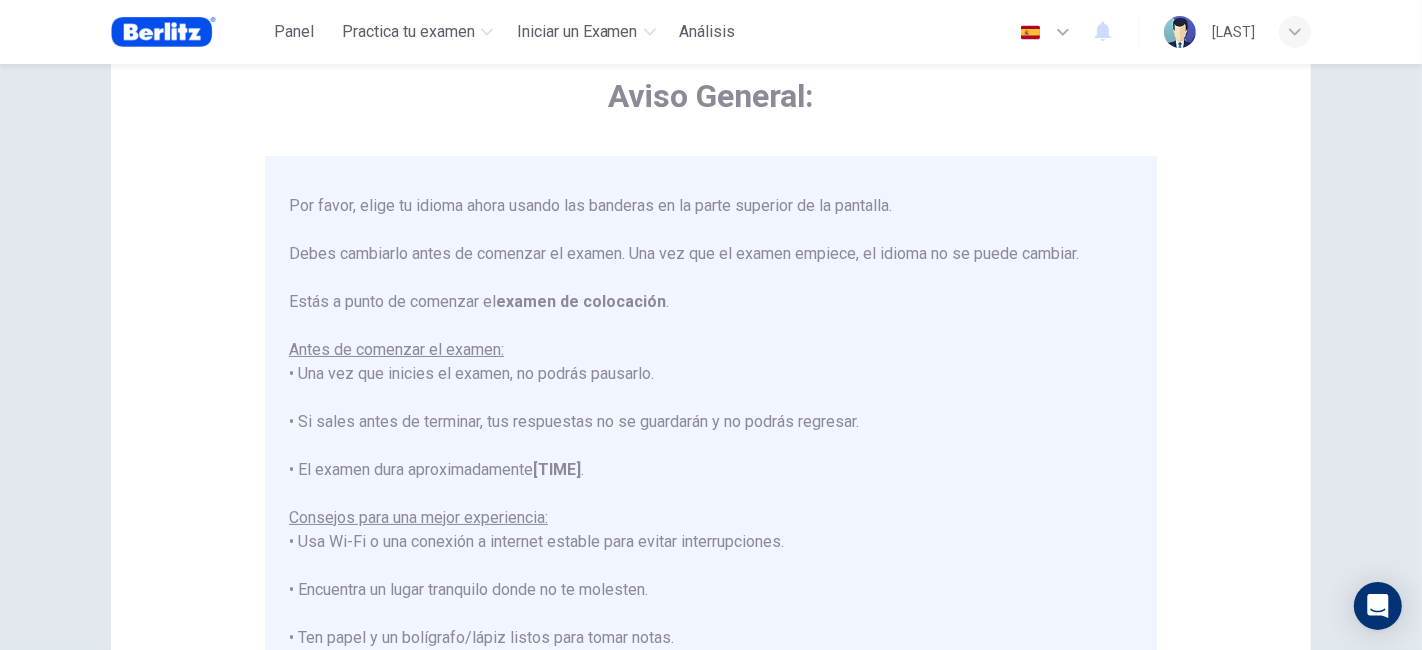 scroll, scrollTop: 0, scrollLeft: 0, axis: both 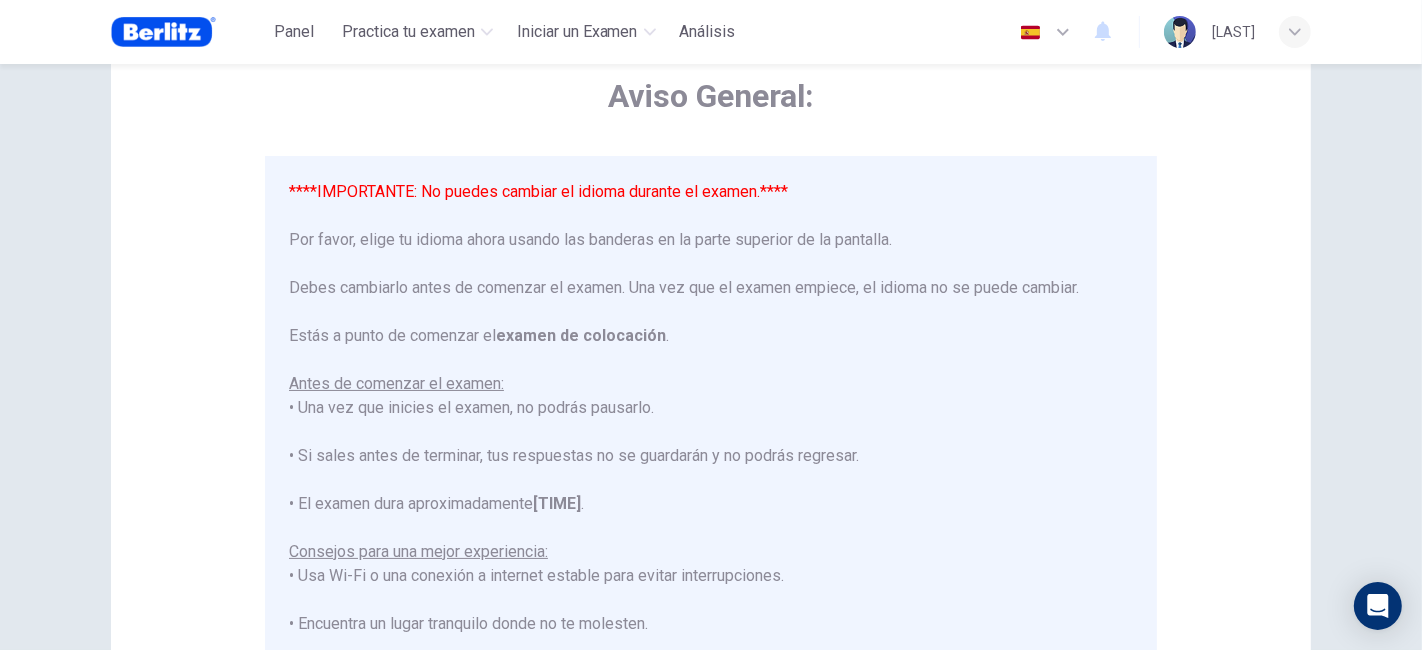 click at bounding box center [1063, 32] 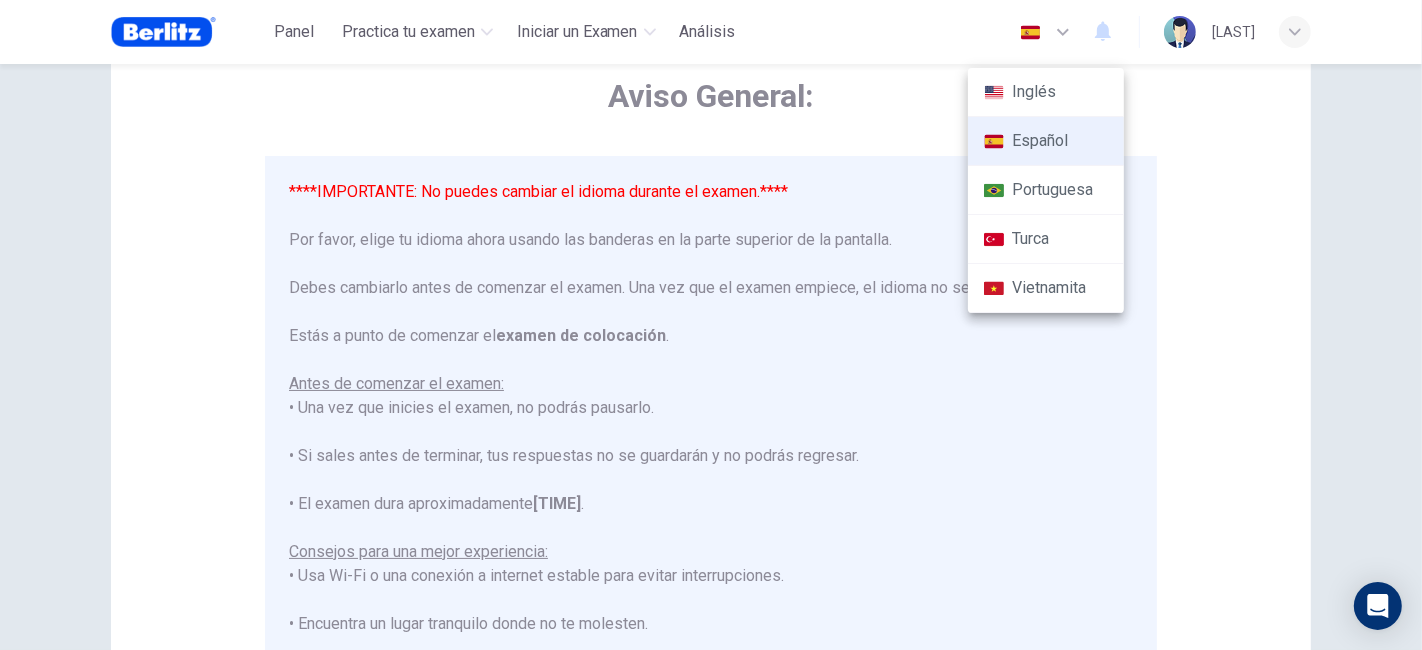 click at bounding box center (711, 325) 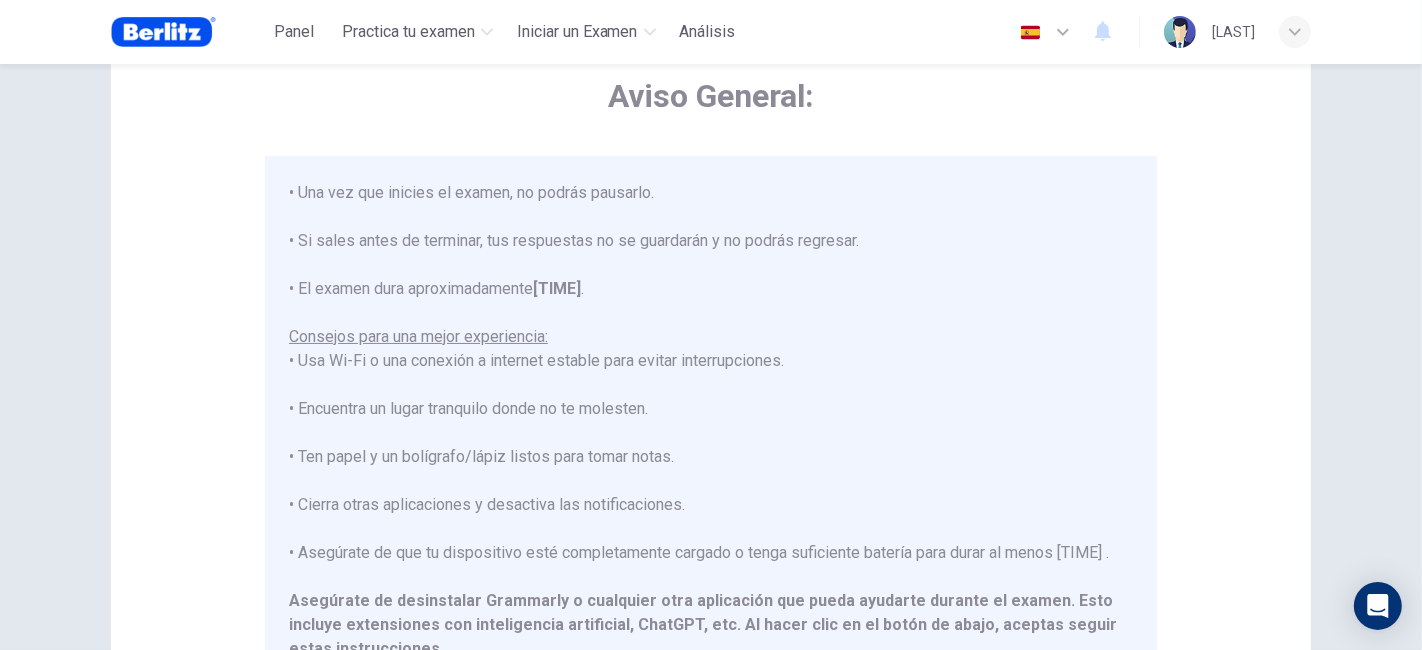 scroll, scrollTop: 239, scrollLeft: 0, axis: vertical 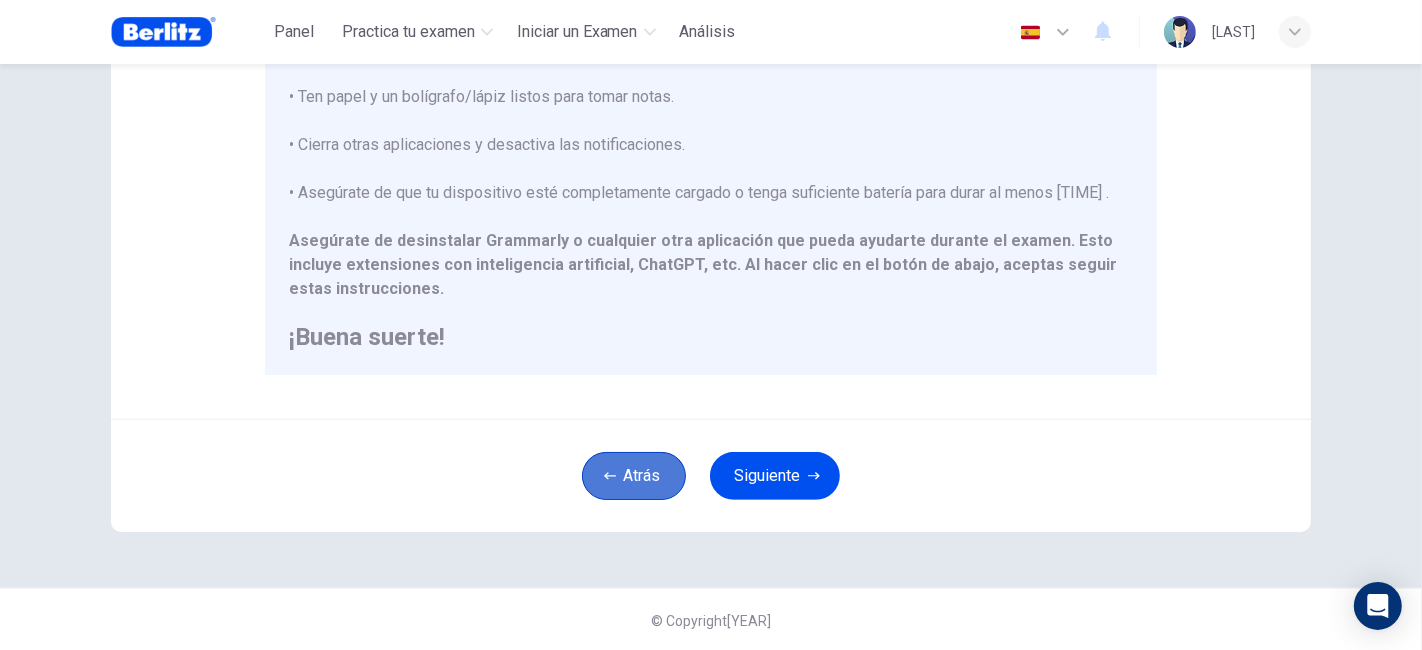 click on "Atrás" at bounding box center [634, 476] 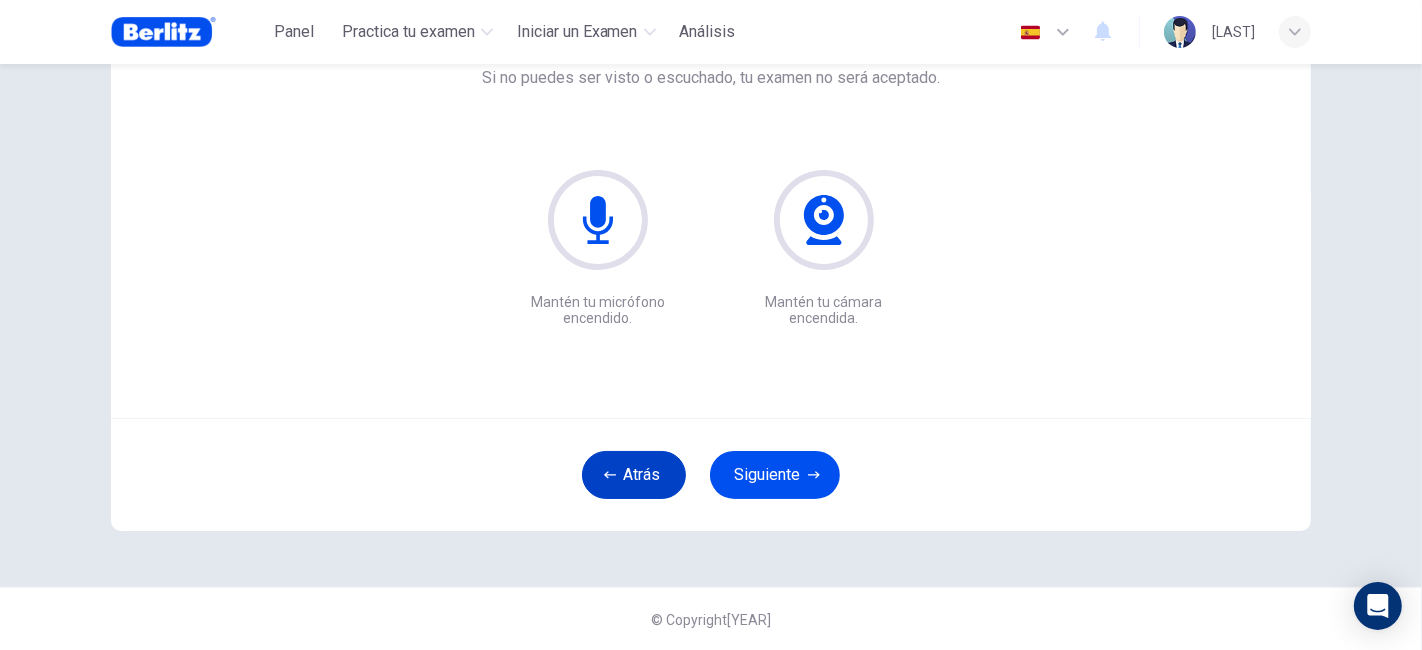 click on "Atrás" at bounding box center (634, 475) 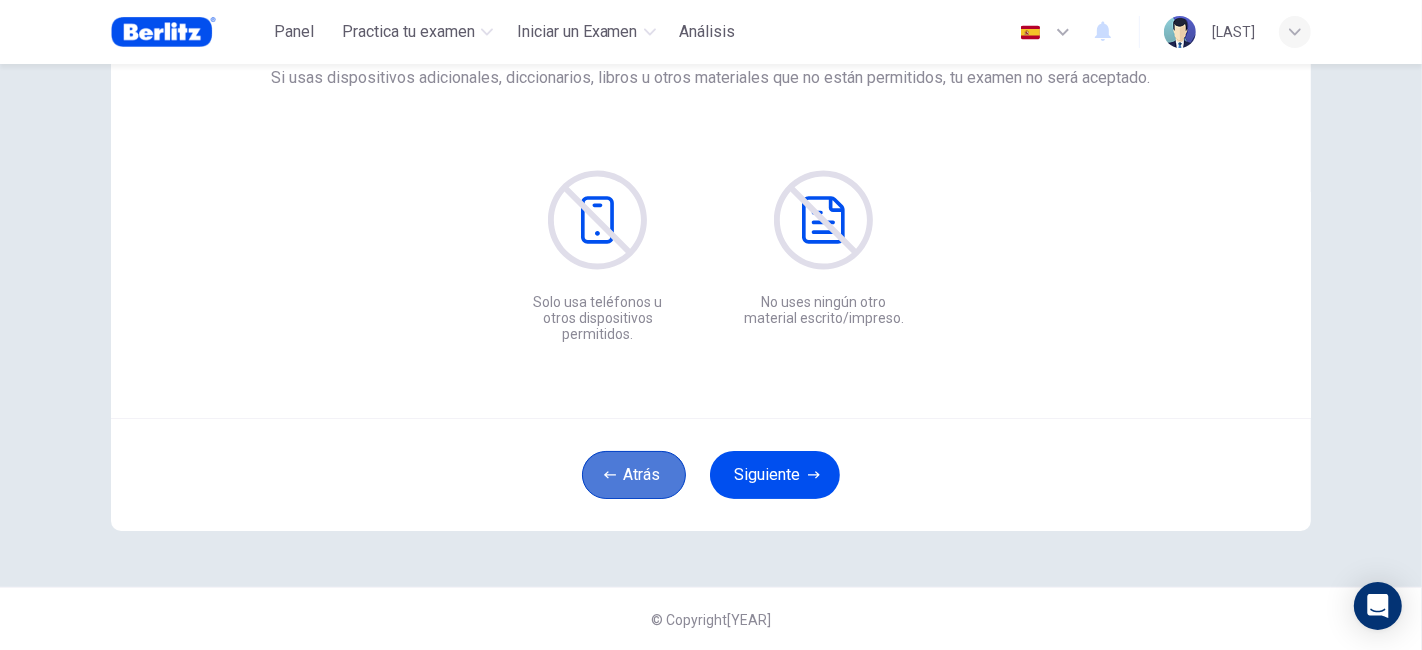 click on "Atrás" at bounding box center [634, 475] 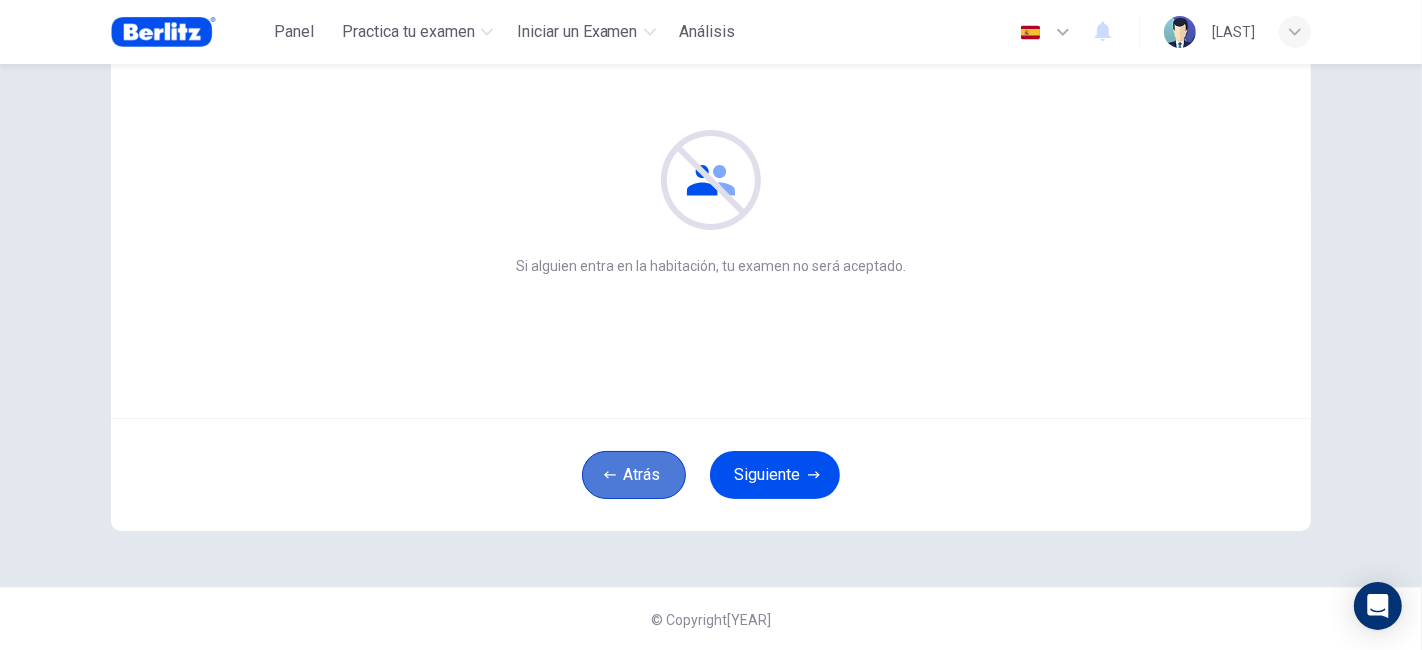 click on "Atrás" at bounding box center (634, 475) 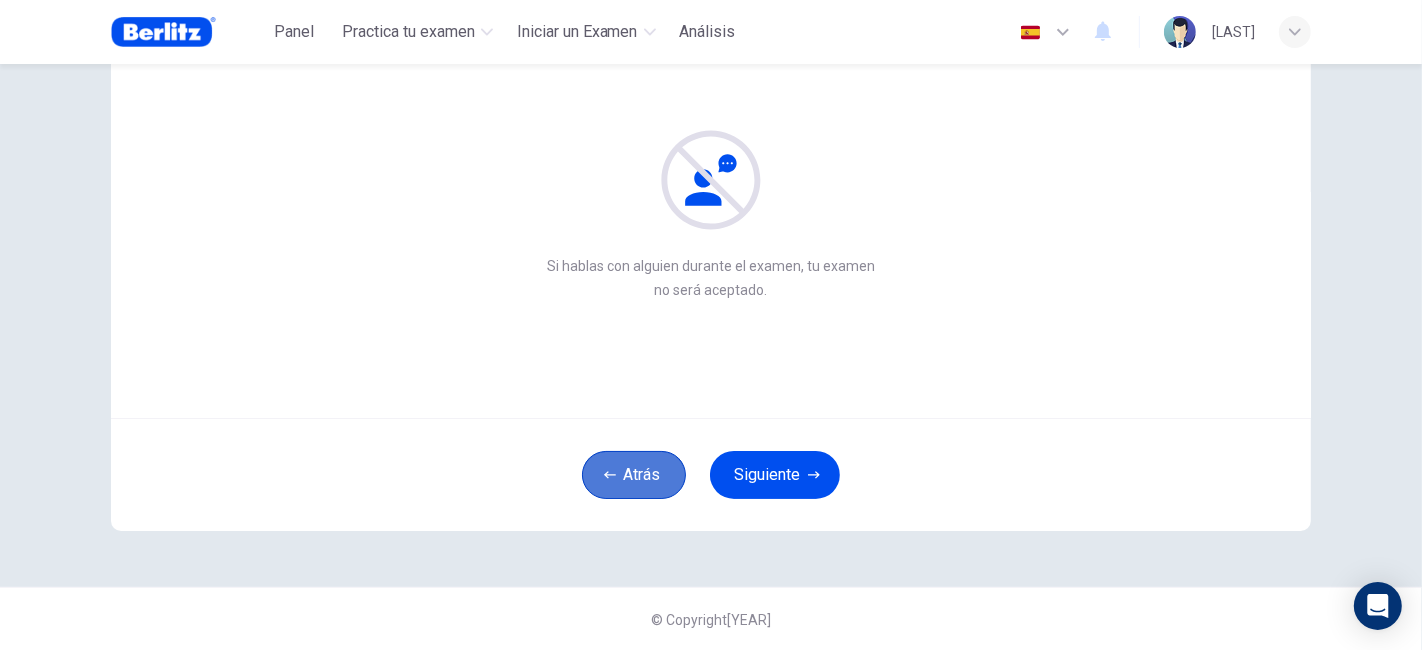click on "Atrás" at bounding box center (634, 475) 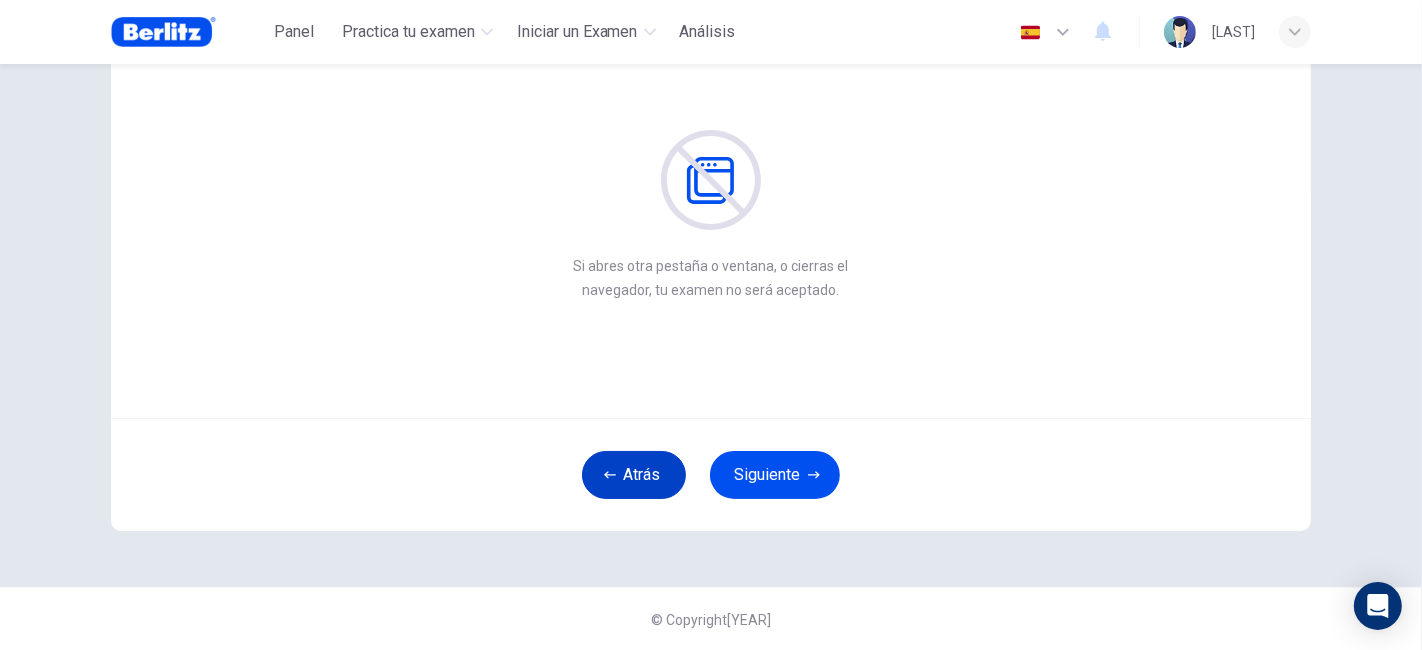 click on "Atrás" at bounding box center (634, 475) 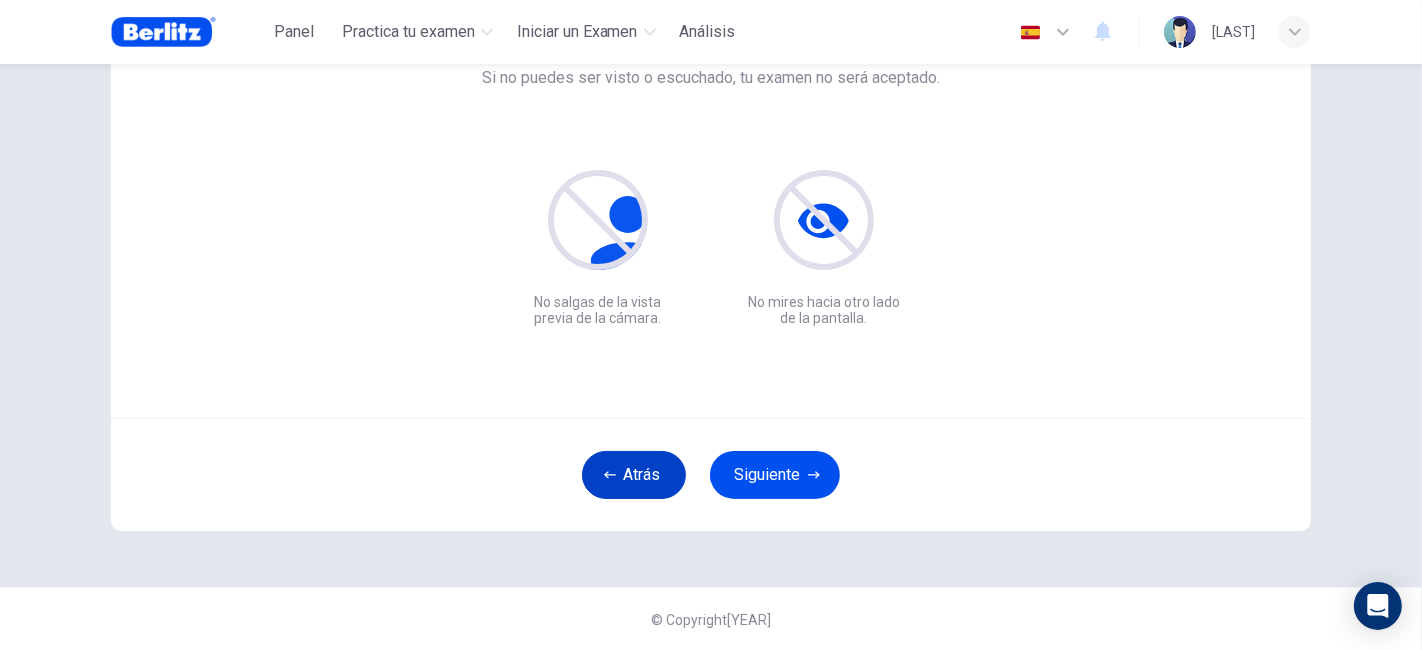 click on "Atrás" at bounding box center [634, 475] 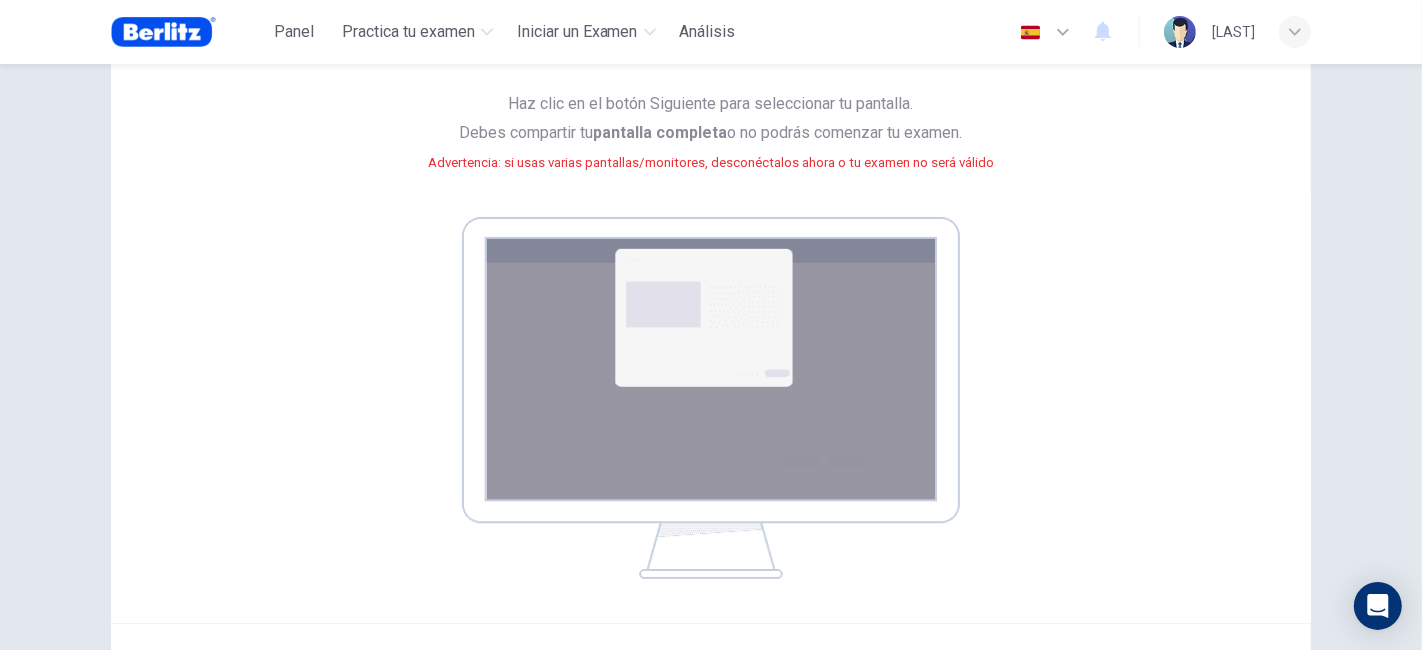 click at bounding box center [711, 398] 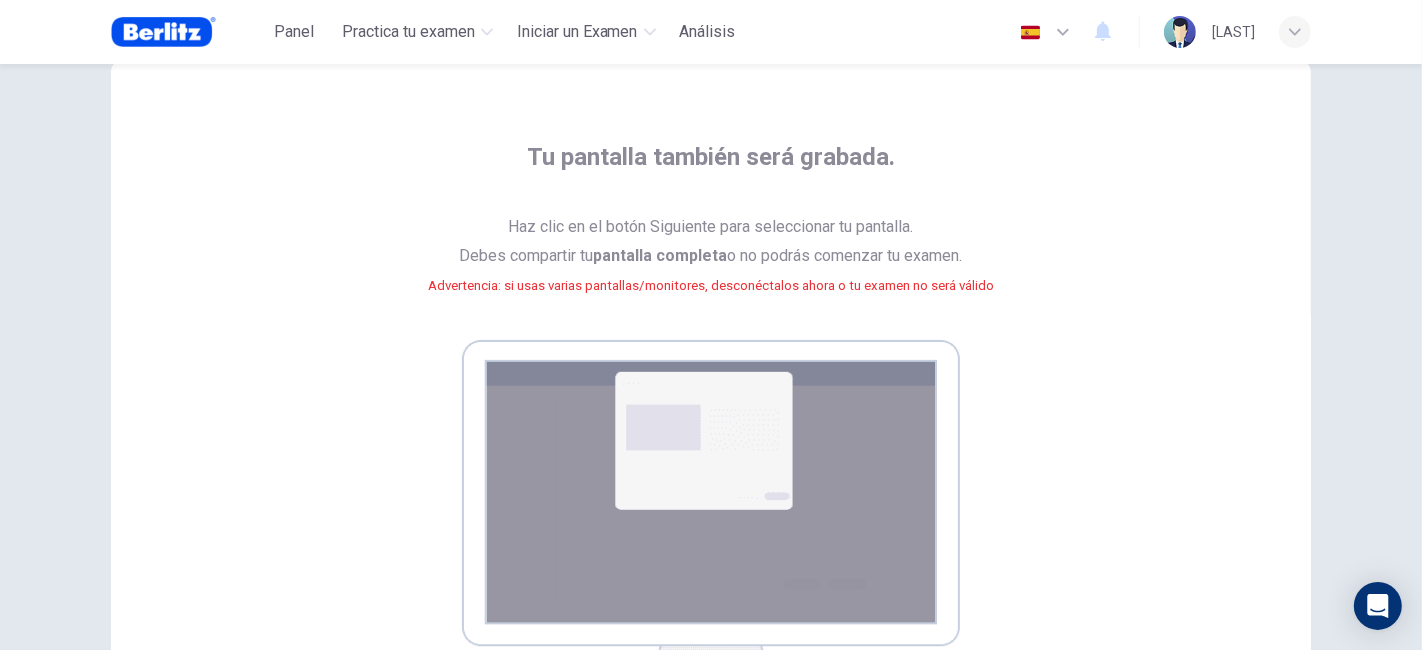 scroll, scrollTop: 0, scrollLeft: 0, axis: both 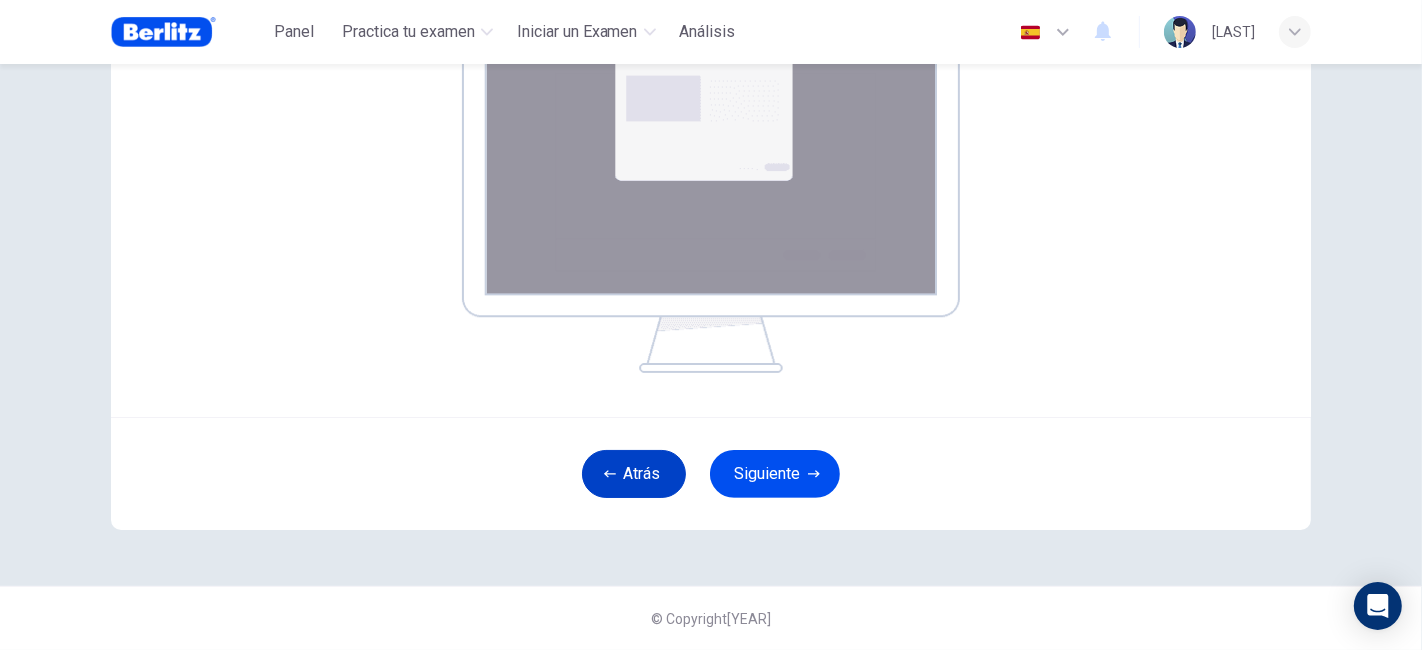 click on "Atrás" at bounding box center [634, 474] 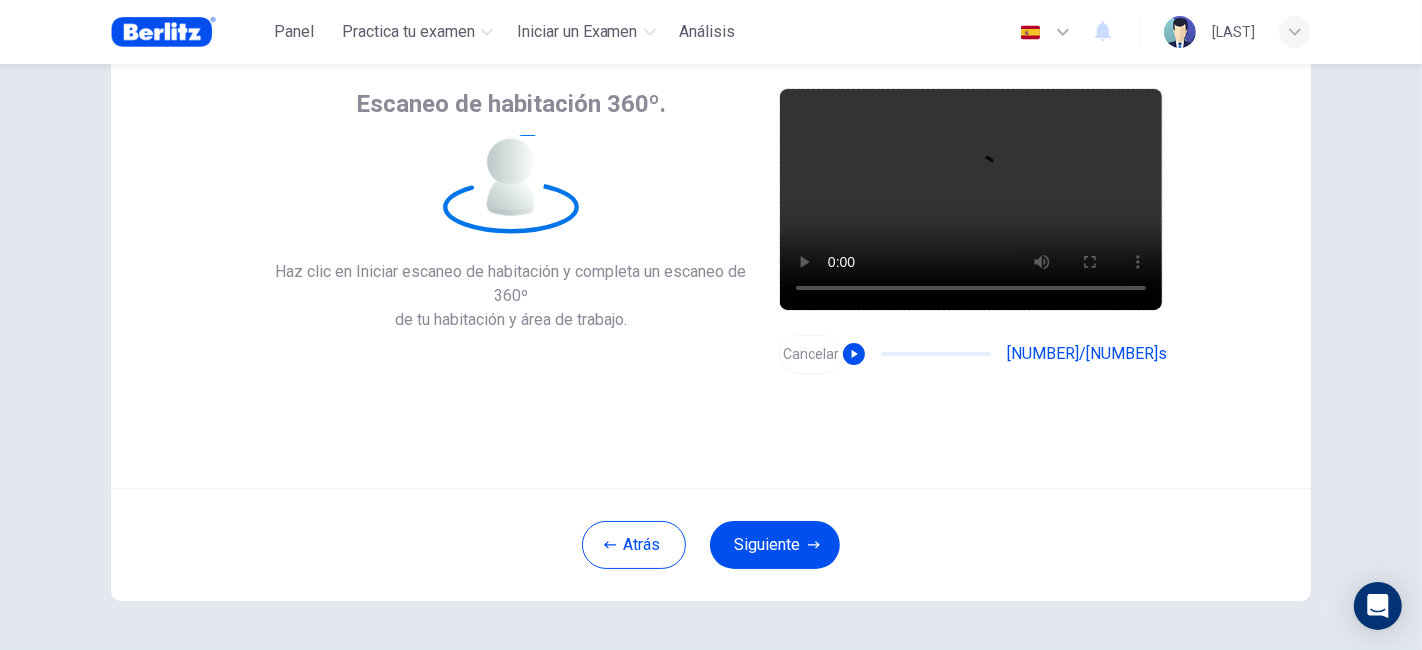 scroll, scrollTop: 182, scrollLeft: 0, axis: vertical 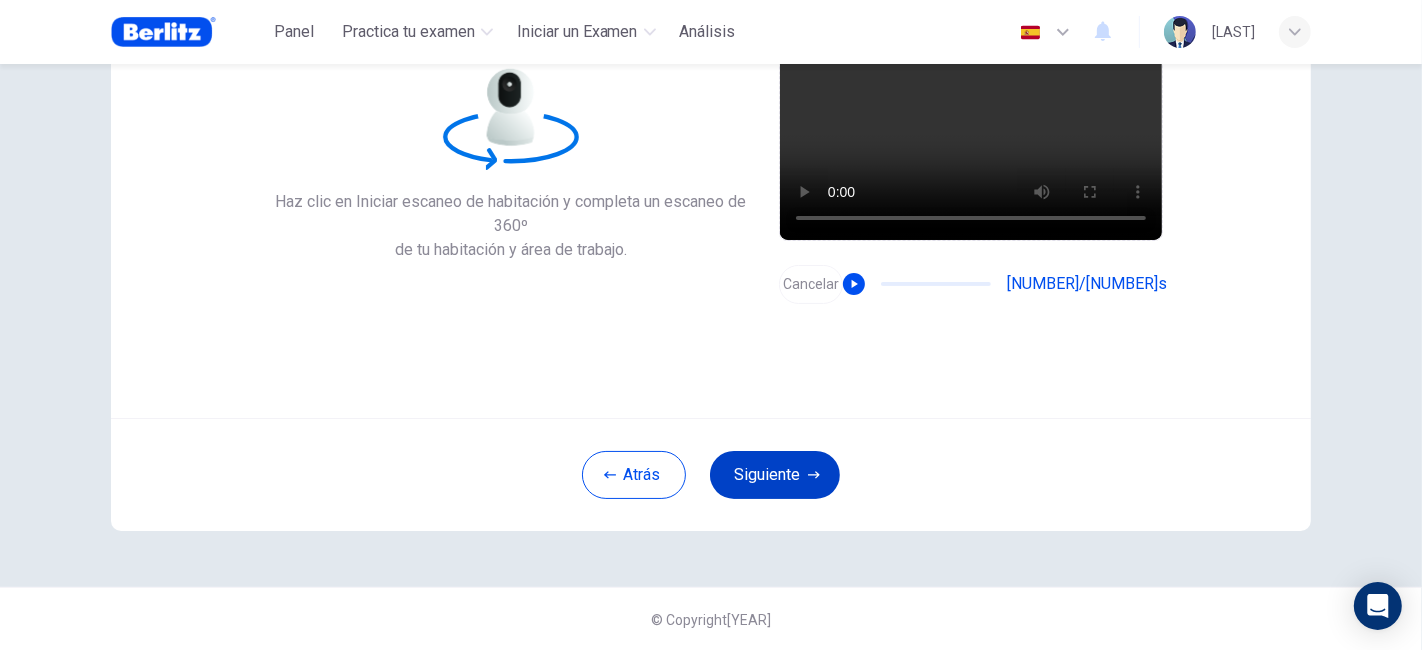 click at bounding box center [814, 474] 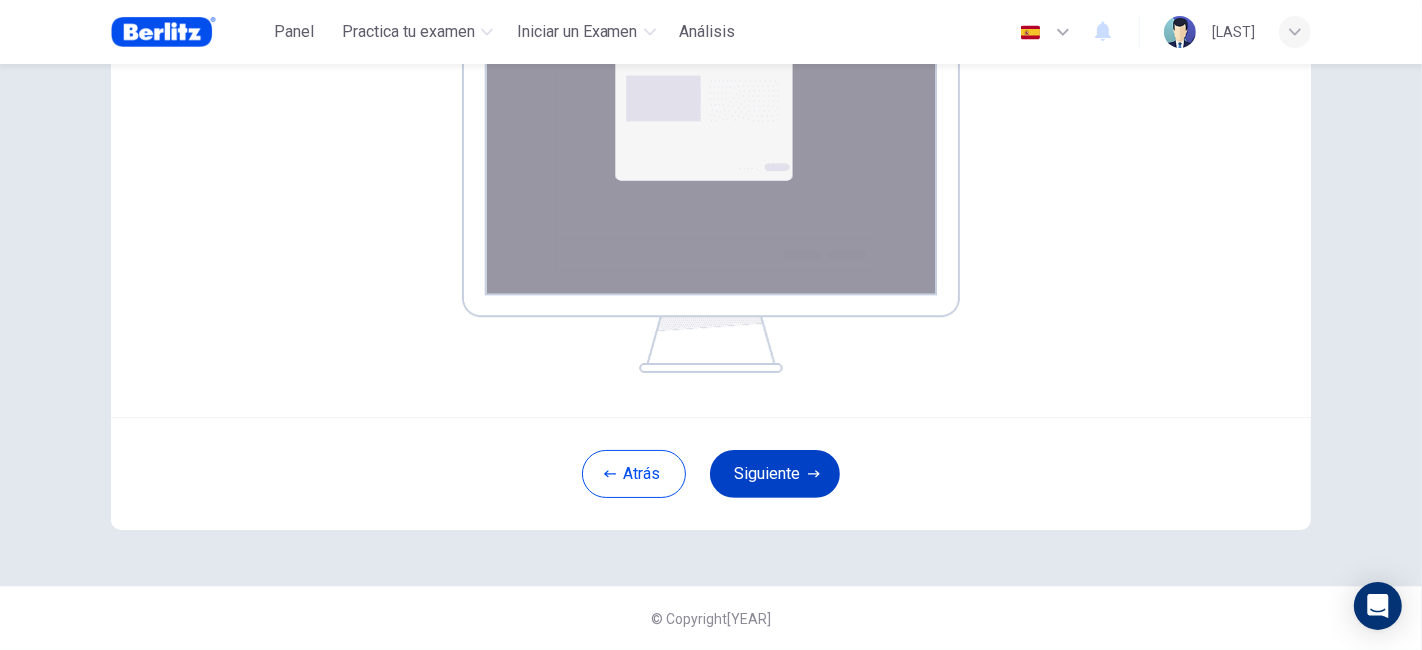 click on "Siguiente" at bounding box center (775, 474) 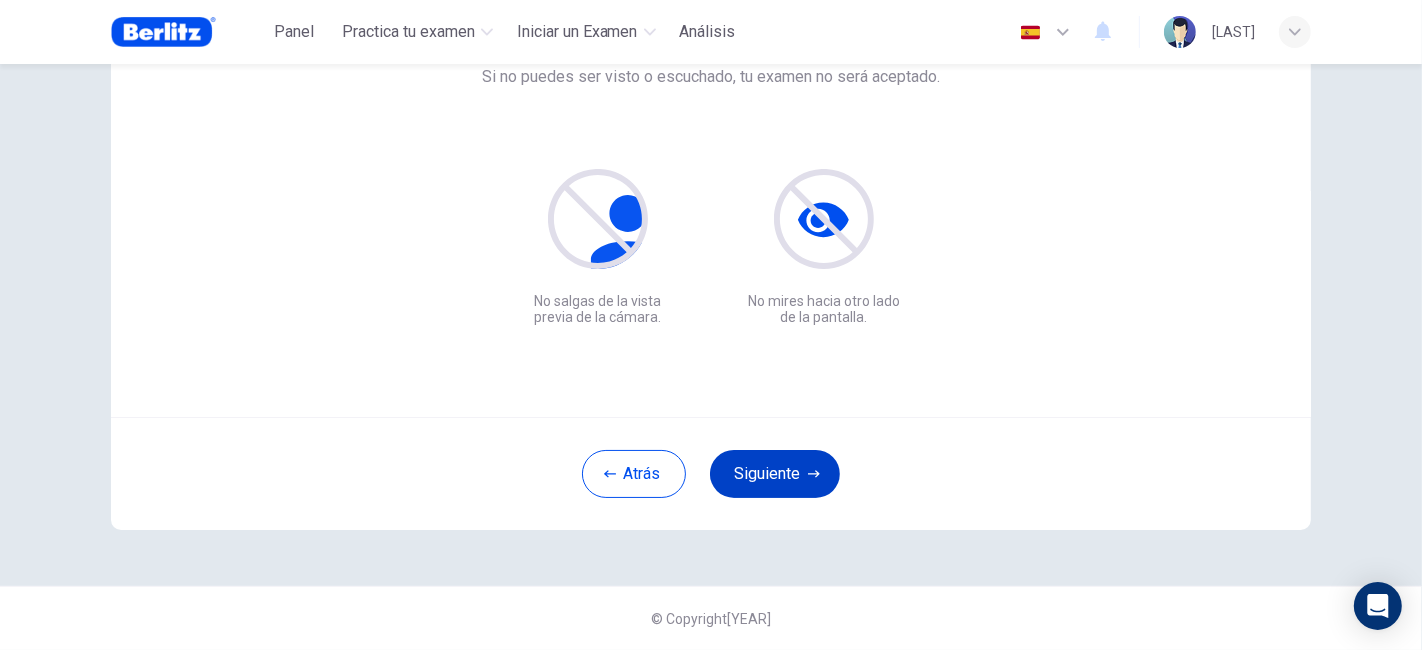 scroll, scrollTop: 182, scrollLeft: 0, axis: vertical 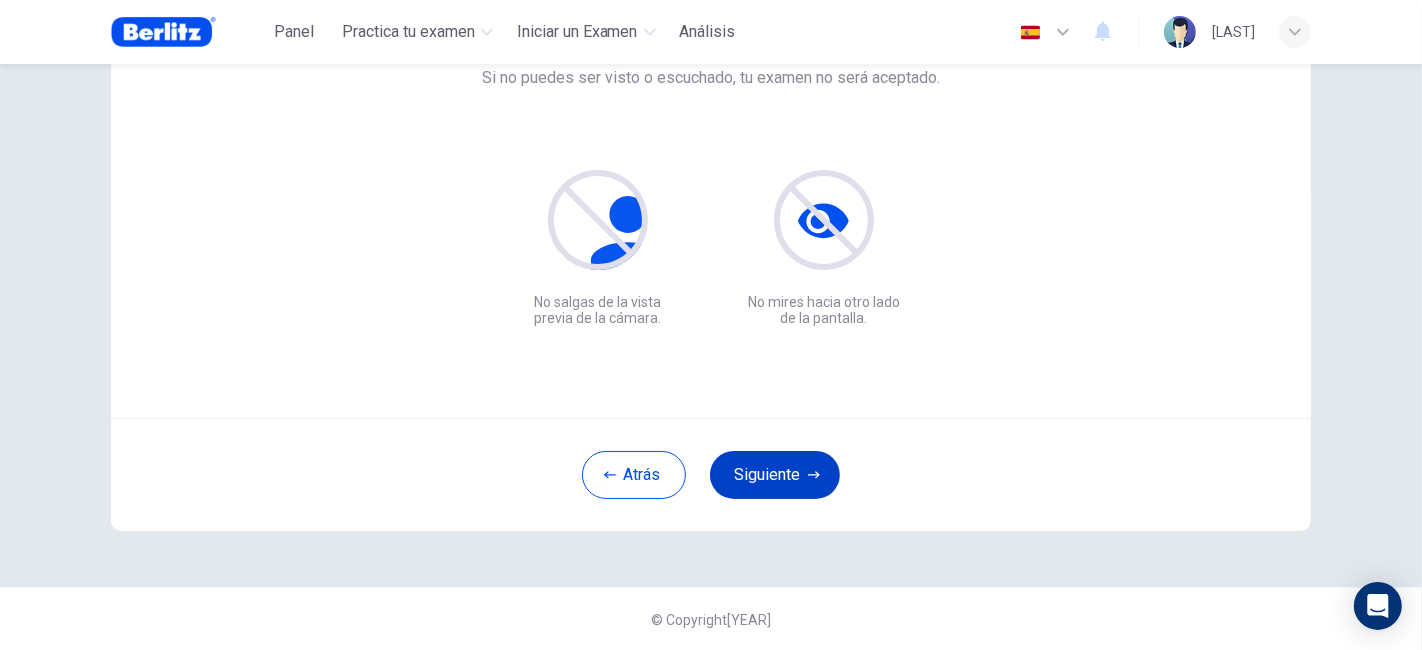 click on "Siguiente" at bounding box center (775, 475) 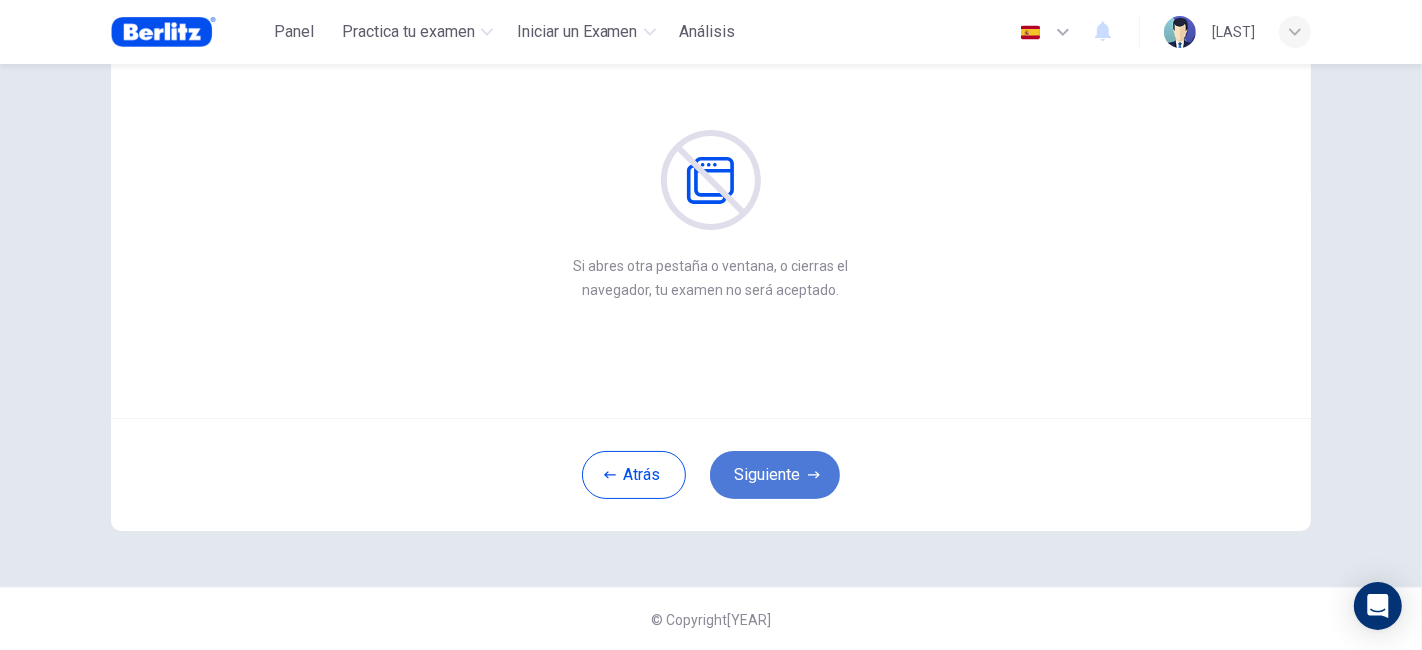 click on "Siguiente" at bounding box center (775, 475) 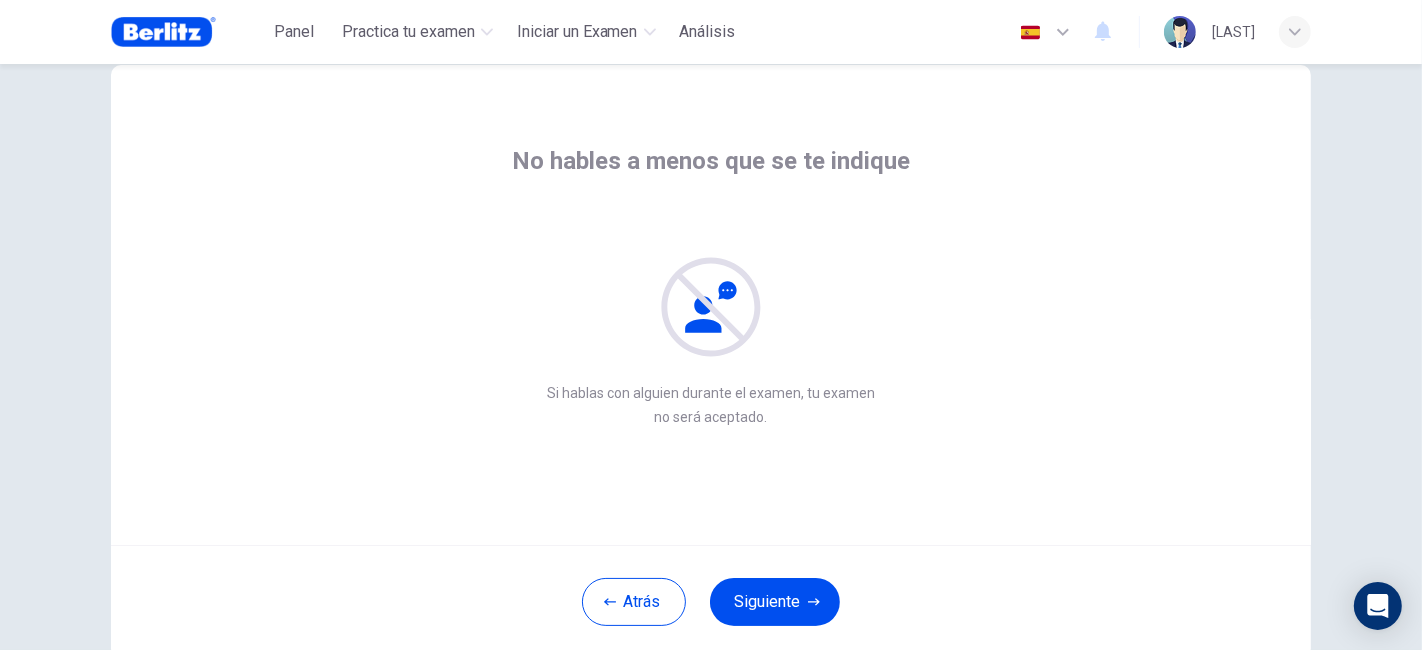 scroll, scrollTop: 182, scrollLeft: 0, axis: vertical 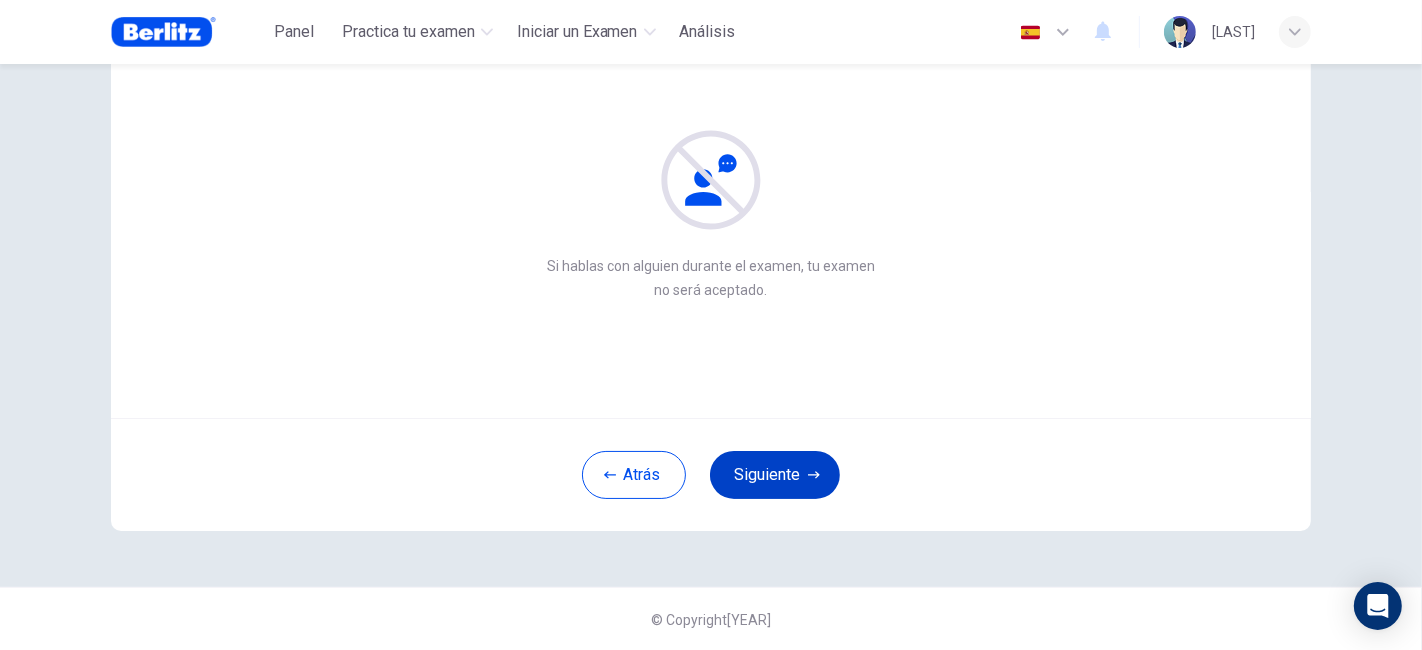 click on "Siguiente" at bounding box center (775, 475) 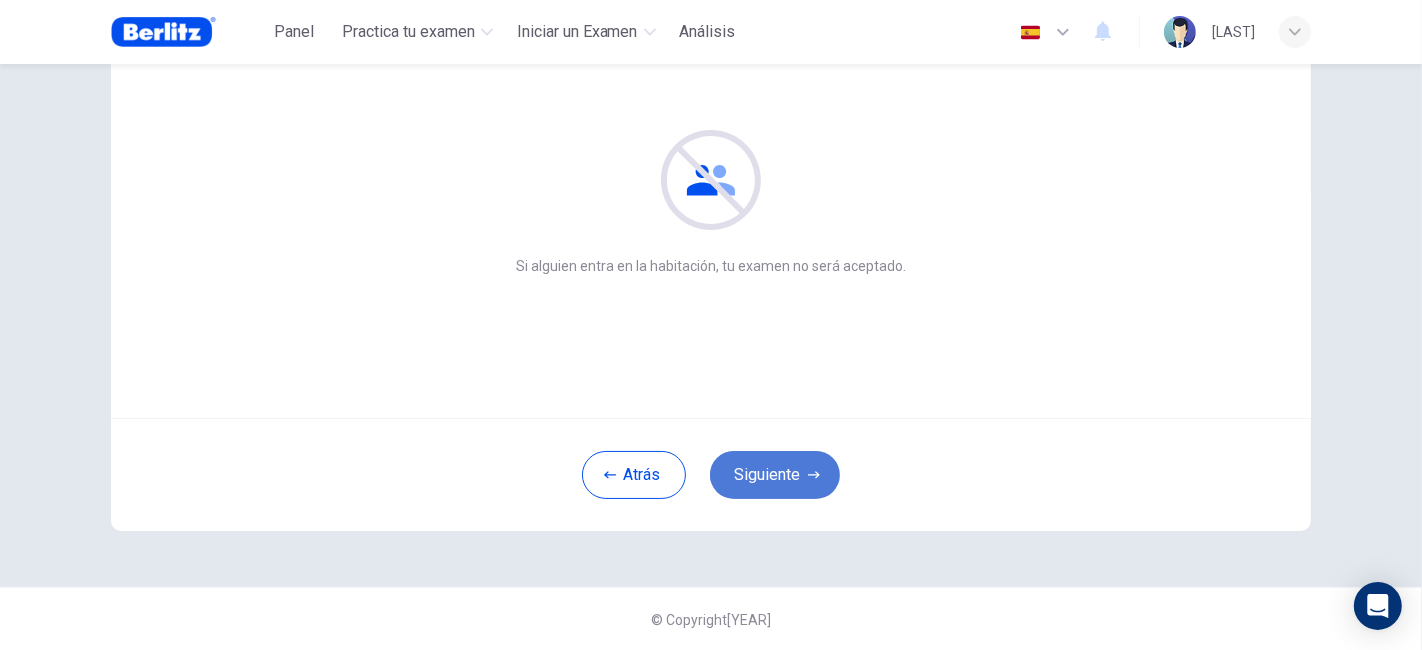 click on "Siguiente" at bounding box center (775, 475) 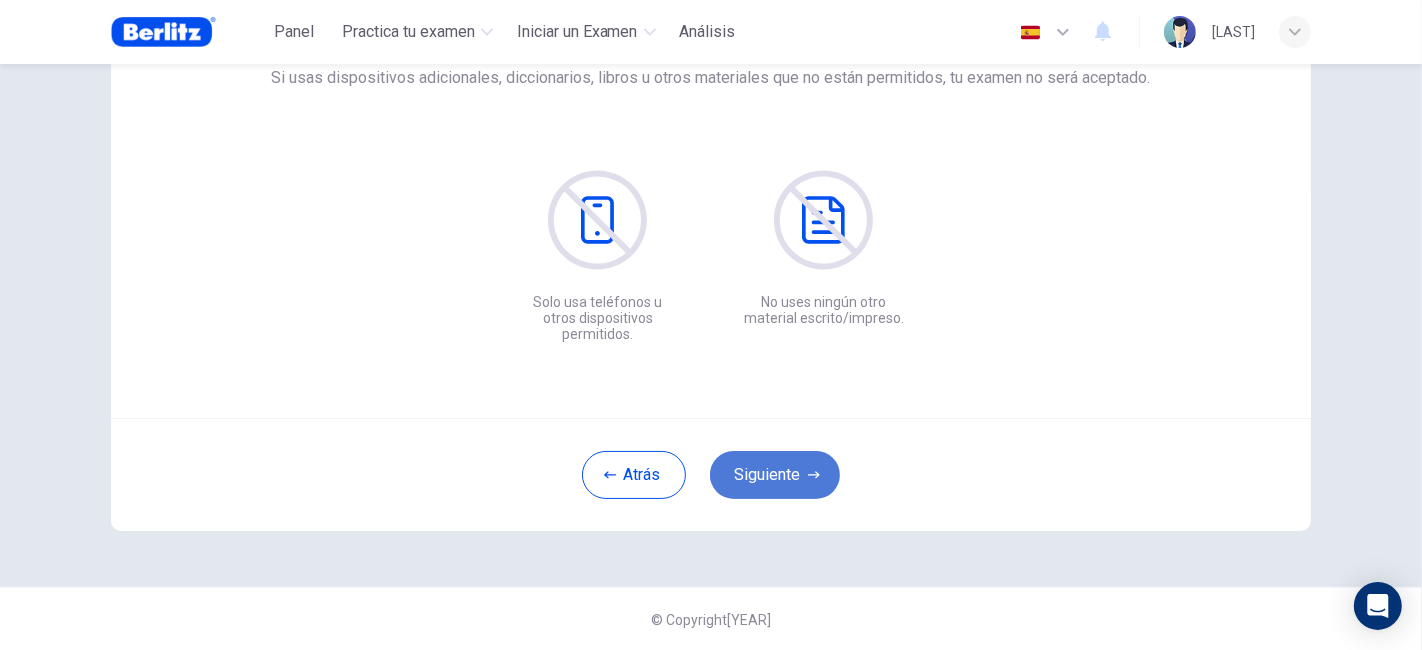 click on "Siguiente" at bounding box center [775, 475] 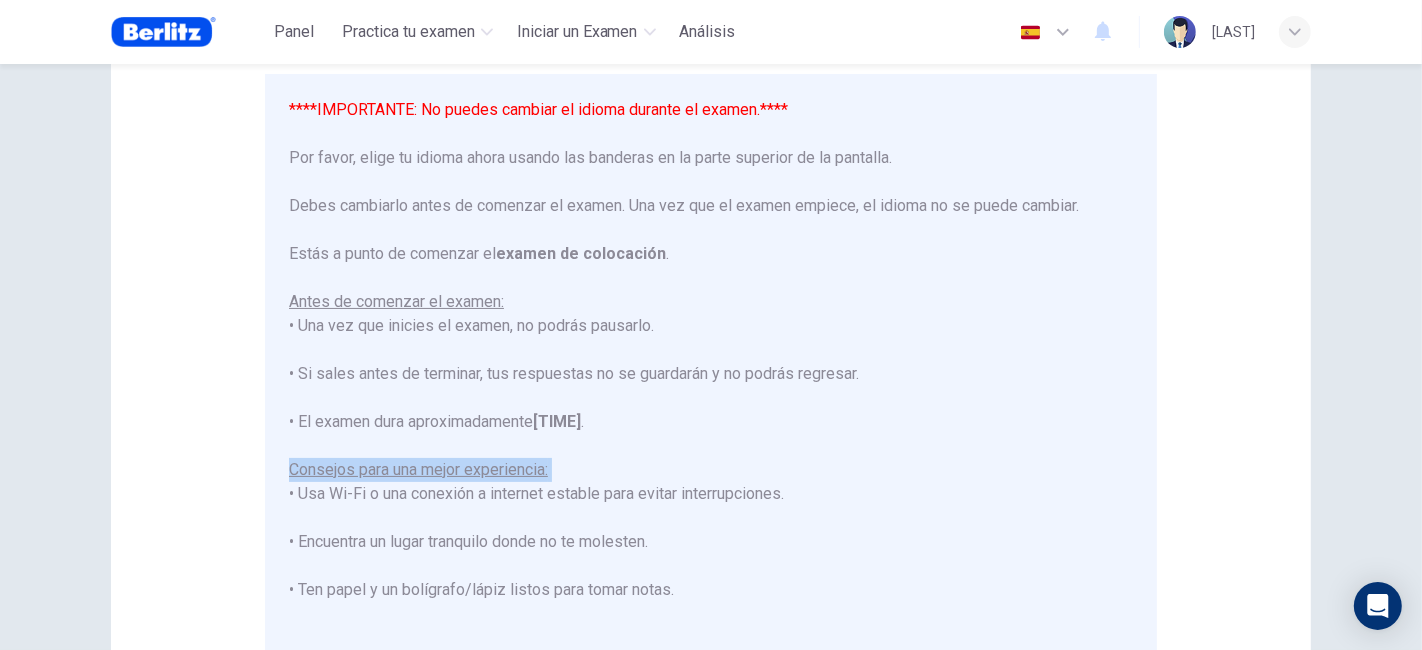 click on "****IMPORTANTE: No puedes cambiar el idioma durante el examen.****
Por favor, elige tu idioma ahora usando las banderas en la parte superior de la pantalla. Debes cambiarlo antes de comenzar el examen. Una vez que el examen empiece, el idioma no se puede cambiar.
Estás a punto de comenzar el examen de colocación .
Antes de comenzar el examen:
• Una vez que inicies el examen, no podrás pausarlo.
• Si sales antes de terminar, tus respuestas no se guardarán y no podrás regresar.
• El examen dura aproximadamente [TIME] .
Consejos para una mejor experiencia:
• Usa Wi-Fi o una conexión a internet estable para evitar interrupciones.
• Encuentra un lugar tranquilo donde no te molesten.
• Ten papel y un bolígrafo/lápiz listos para tomar notas.
• Cierra otras aplicaciones y desactiva las notificaciones.
• Asegúrate de que tu dispositivo esté completamente cargado o tenga suficiente batería para durar al menos [TIME] .
¡Buena suerte!" at bounding box center (711, 470) 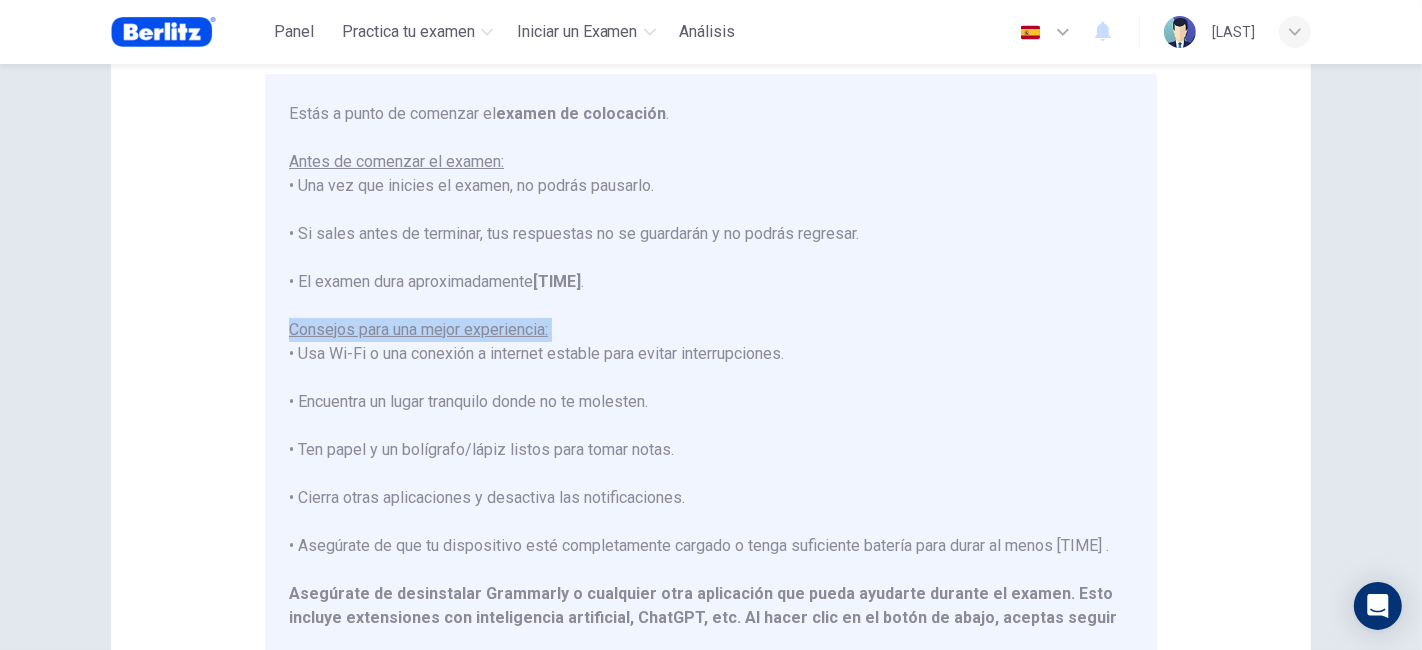 scroll, scrollTop: 239, scrollLeft: 0, axis: vertical 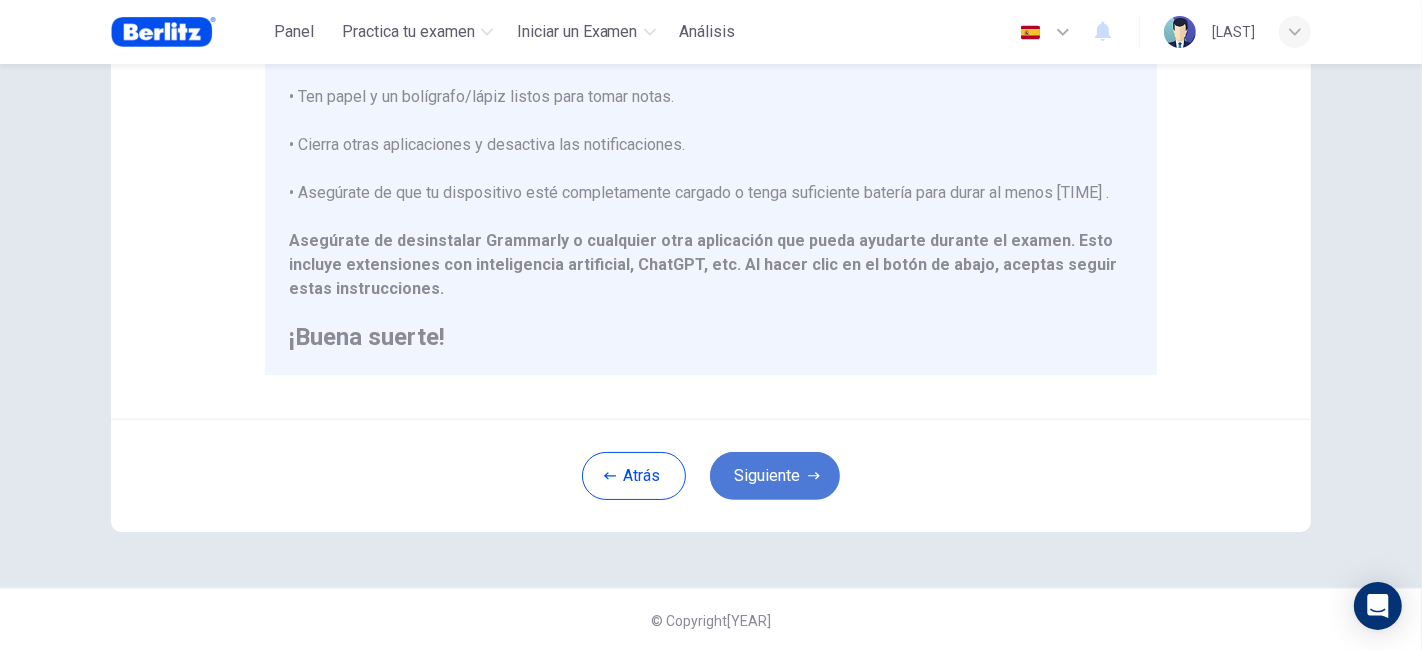 click at bounding box center (814, 476) 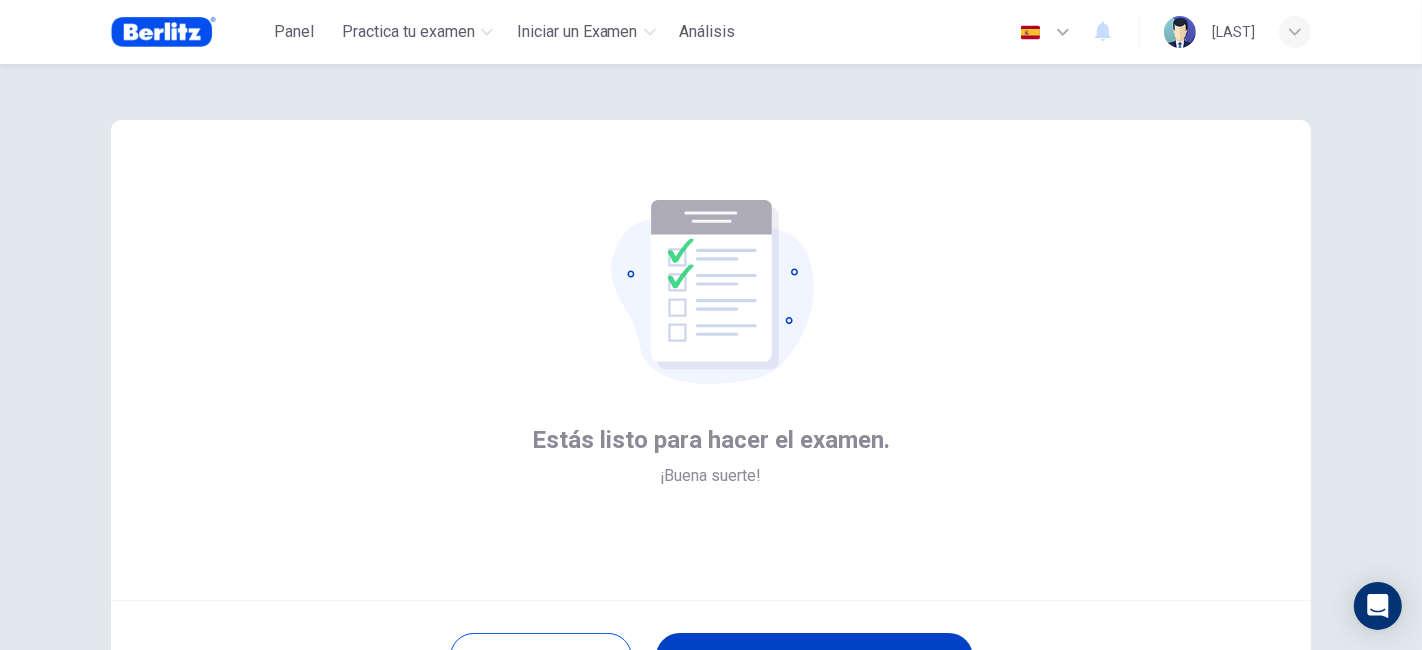 scroll, scrollTop: 182, scrollLeft: 0, axis: vertical 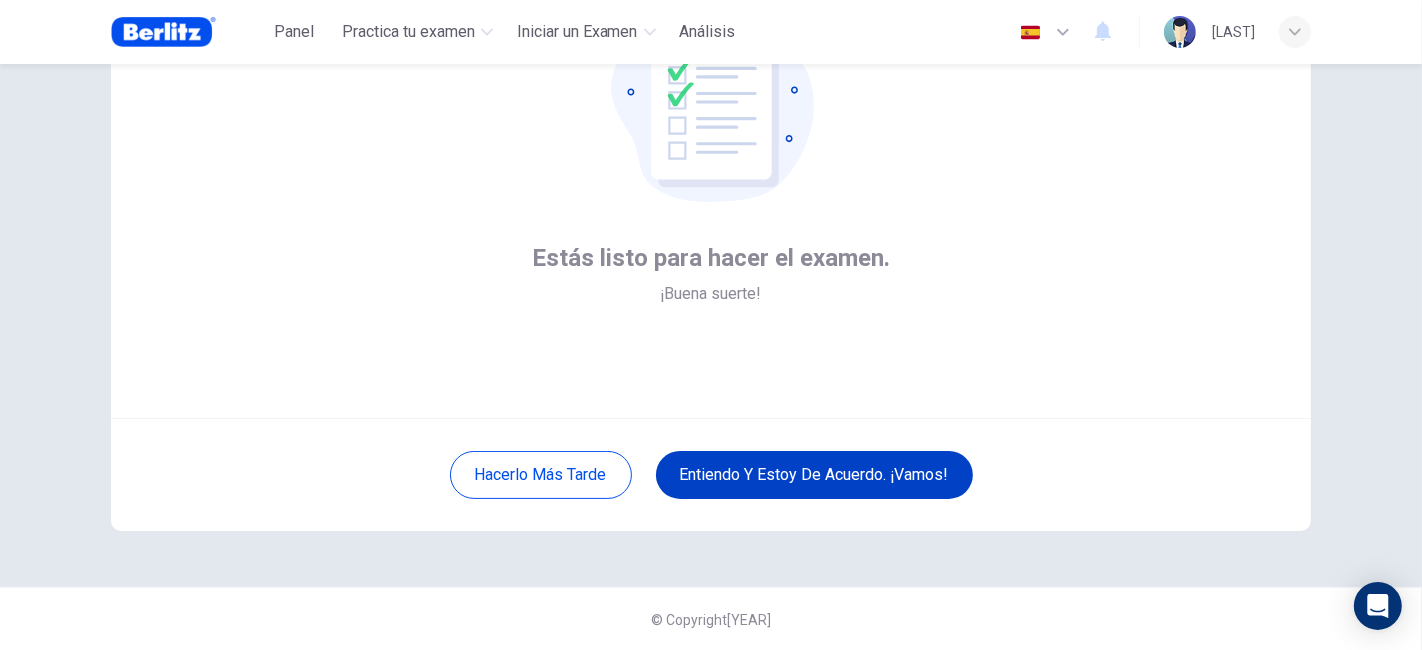 click on "Entiendo y estoy de acuerdo. ¡Vamos!" at bounding box center [814, 475] 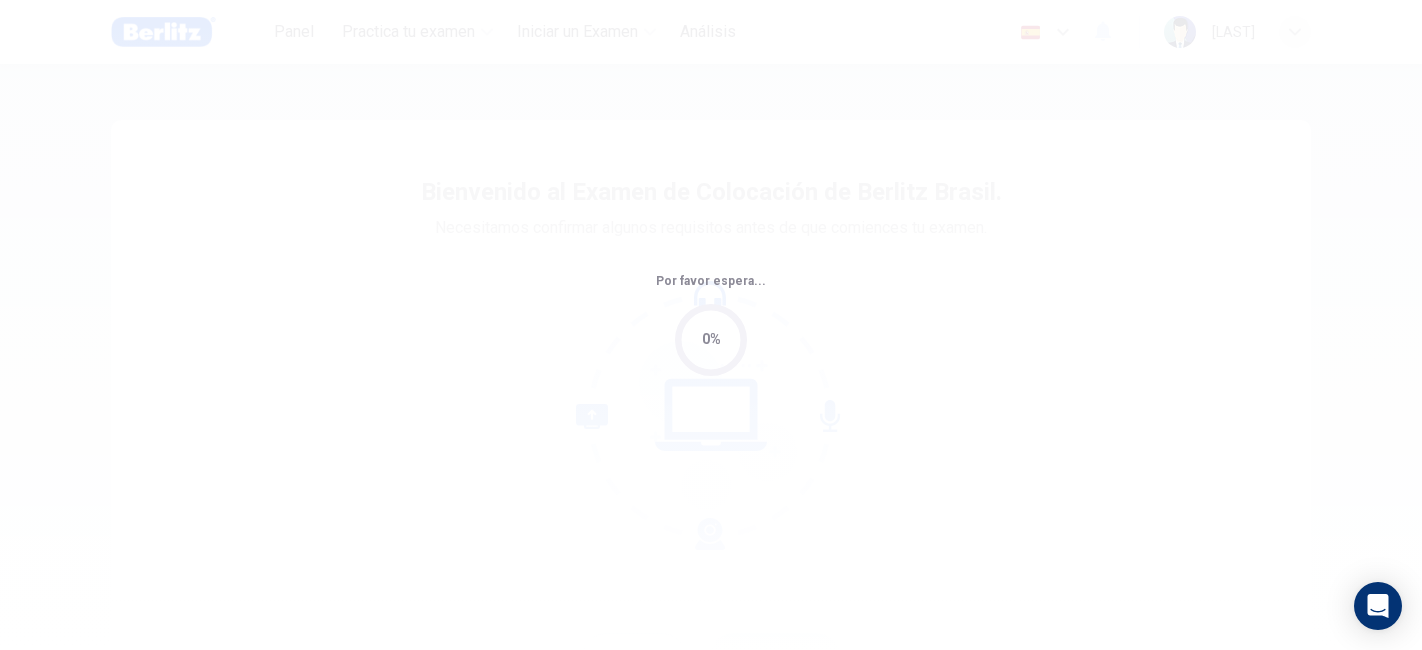 scroll, scrollTop: 0, scrollLeft: 0, axis: both 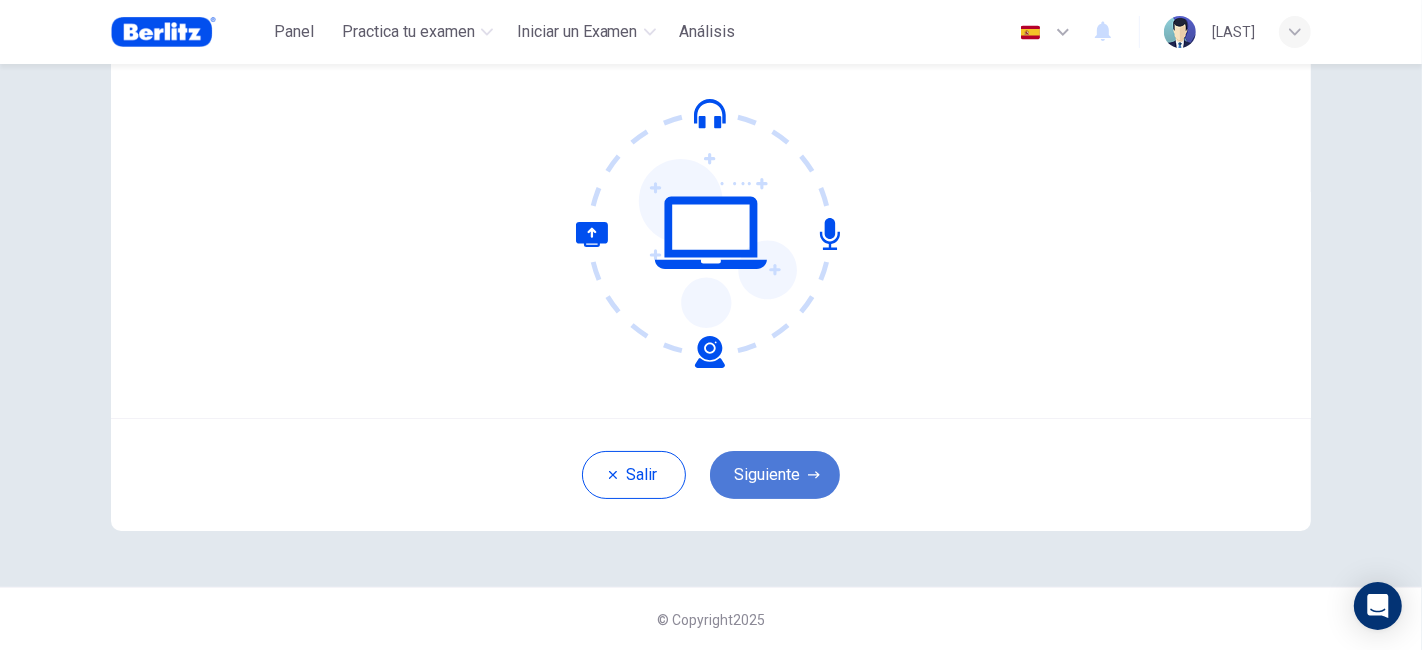click on "Siguiente" at bounding box center (775, 475) 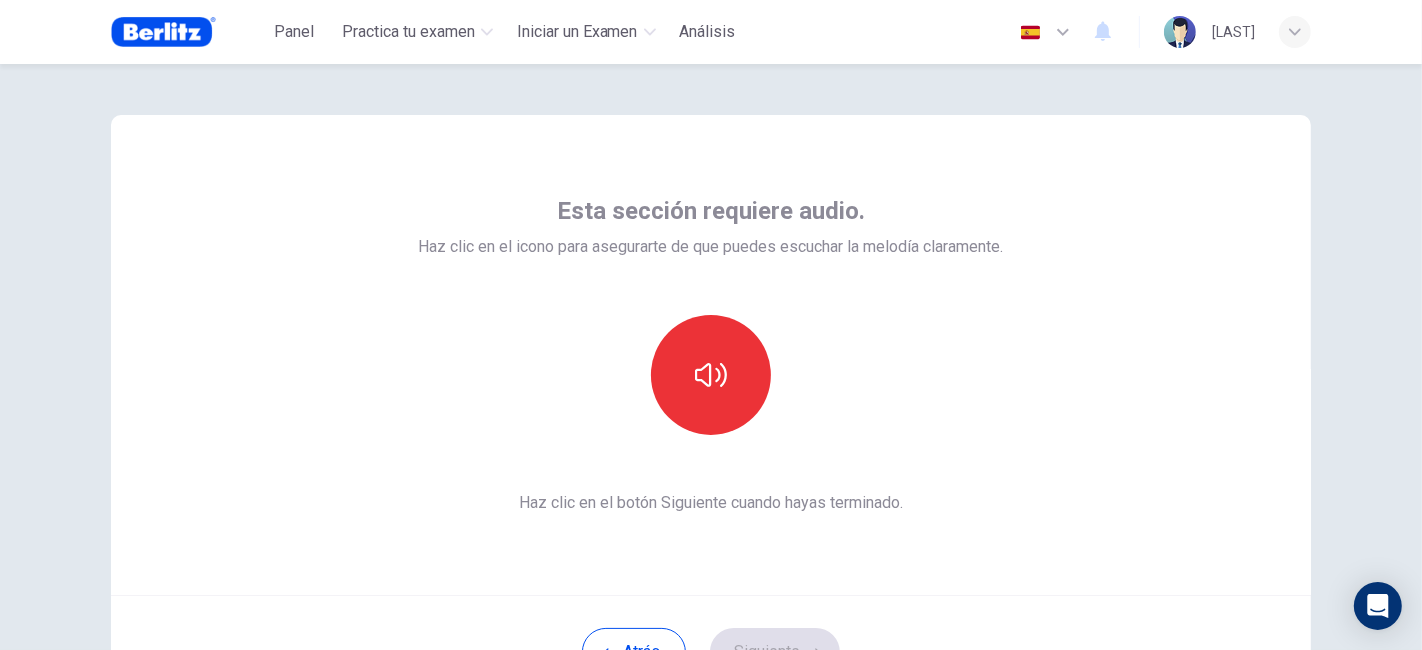 scroll, scrollTop: 0, scrollLeft: 0, axis: both 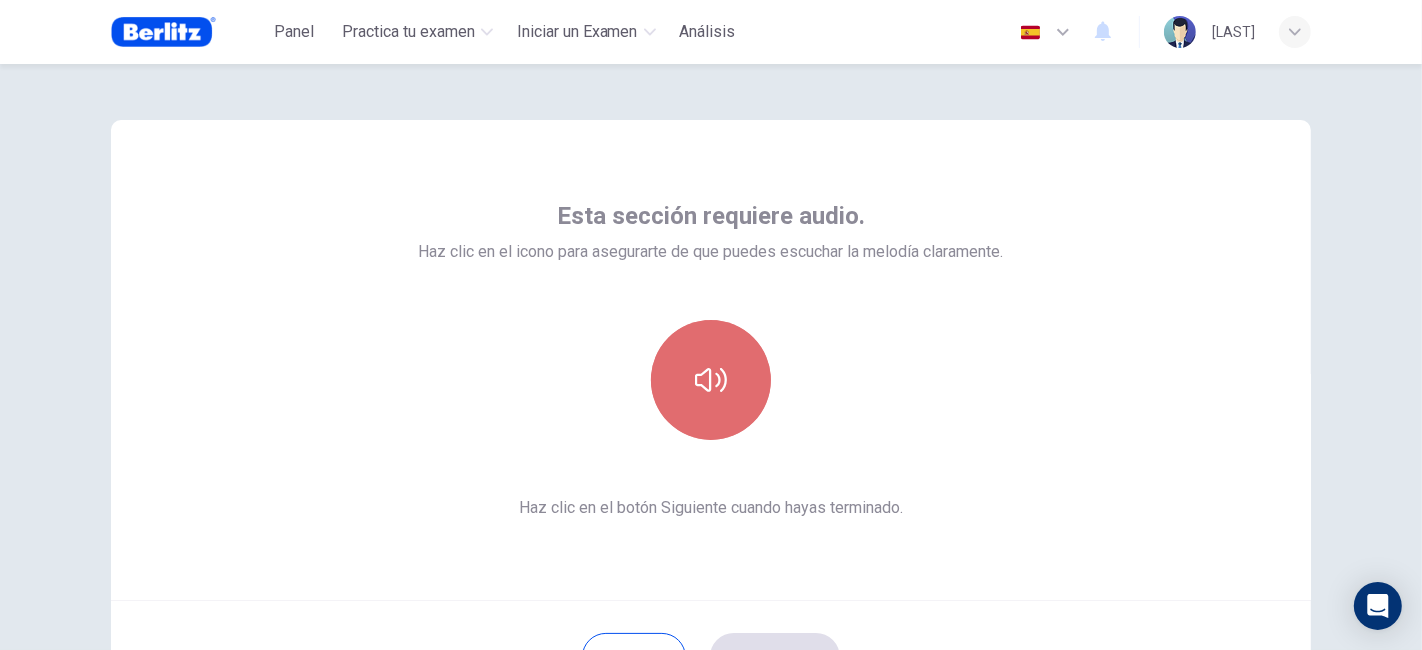 click at bounding box center (711, 380) 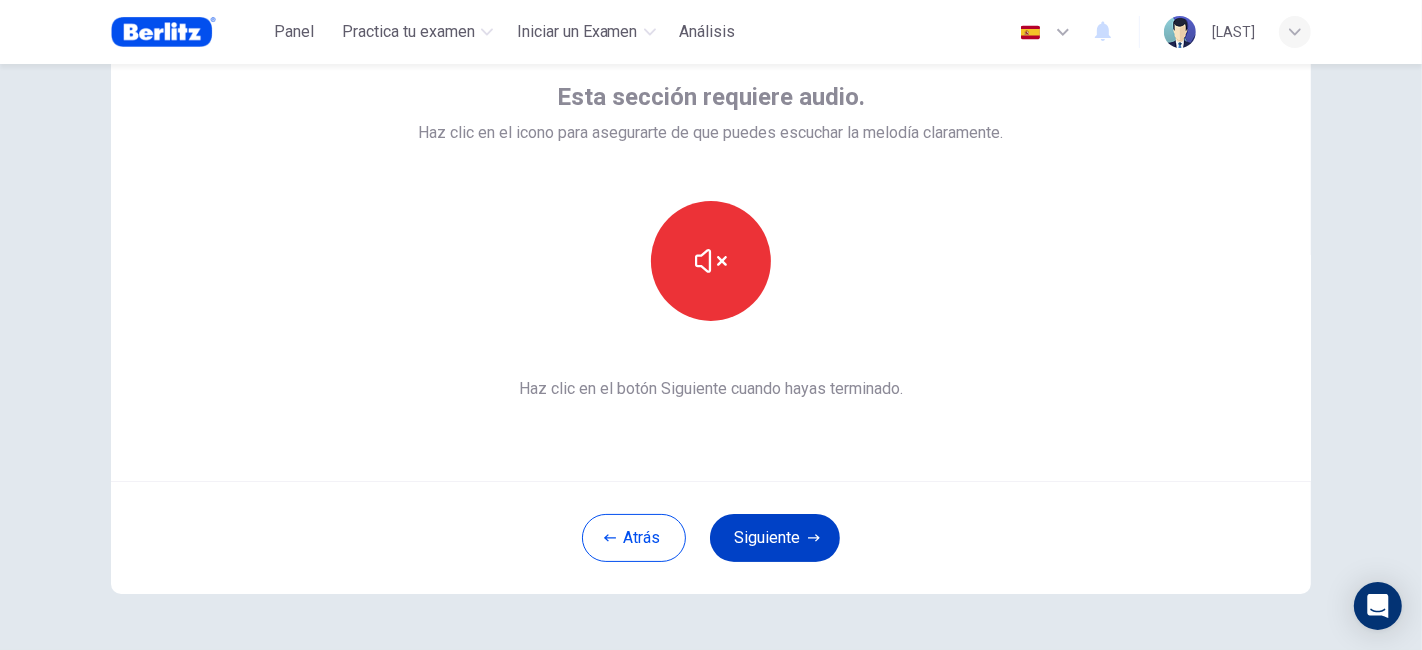 scroll, scrollTop: 182, scrollLeft: 0, axis: vertical 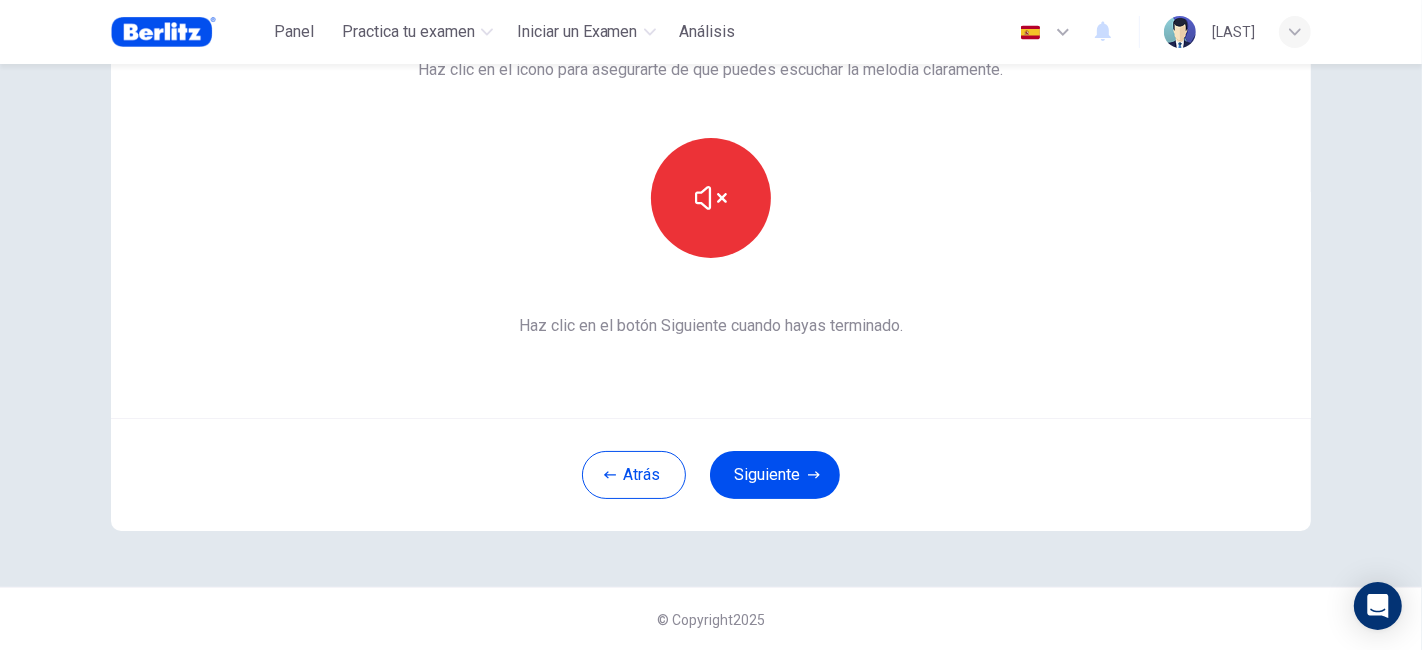 drag, startPoint x: 923, startPoint y: 435, endPoint x: 902, endPoint y: 435, distance: 21 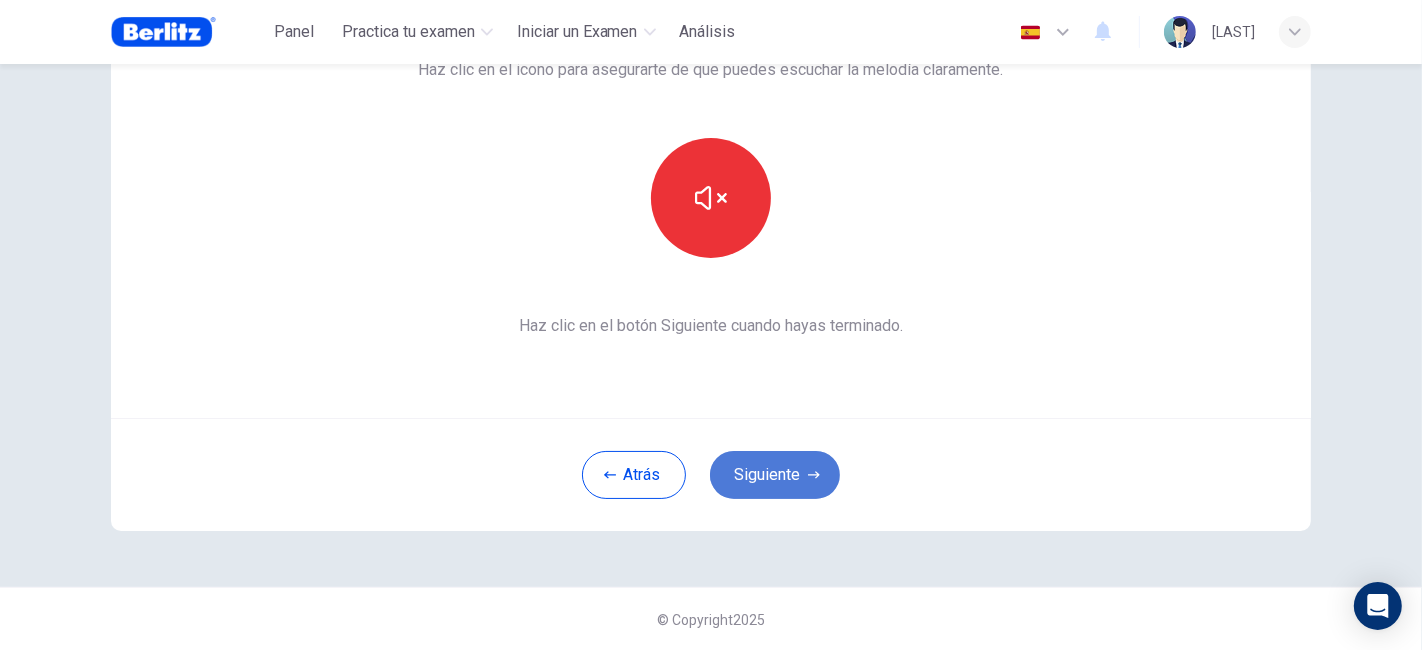 click on "Siguiente" at bounding box center [775, 475] 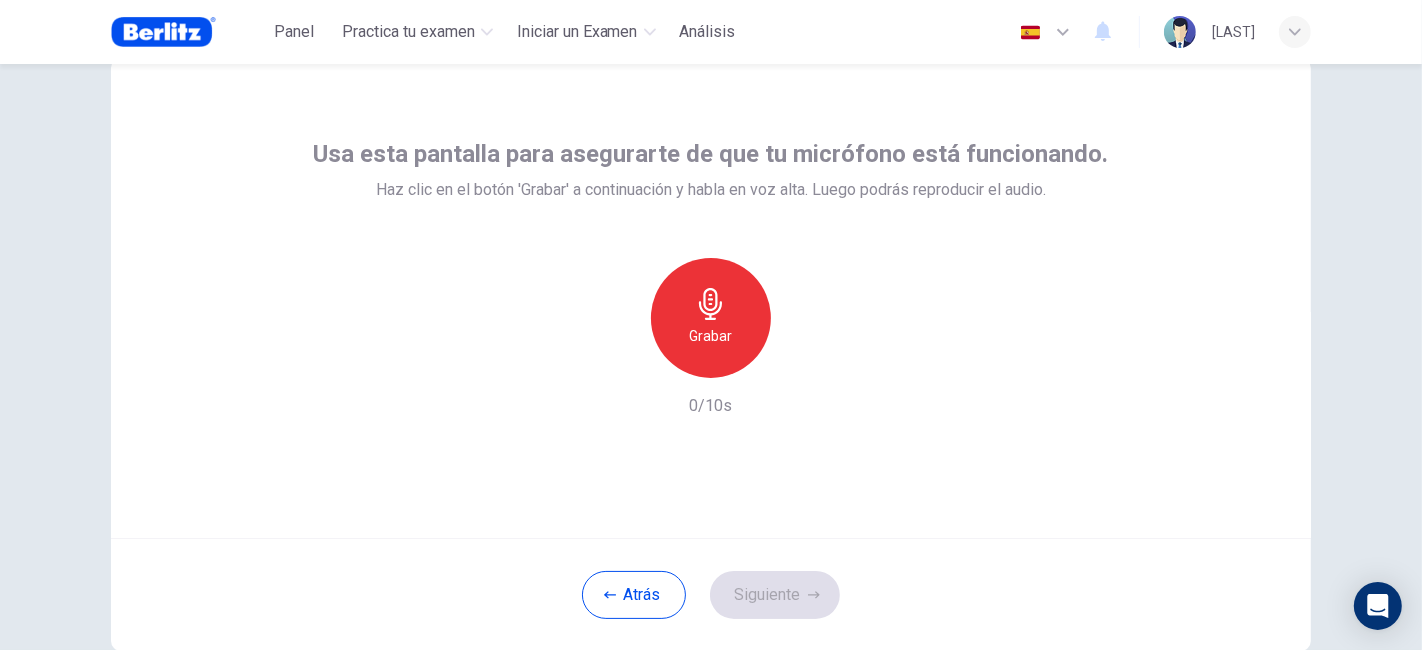 scroll, scrollTop: 111, scrollLeft: 0, axis: vertical 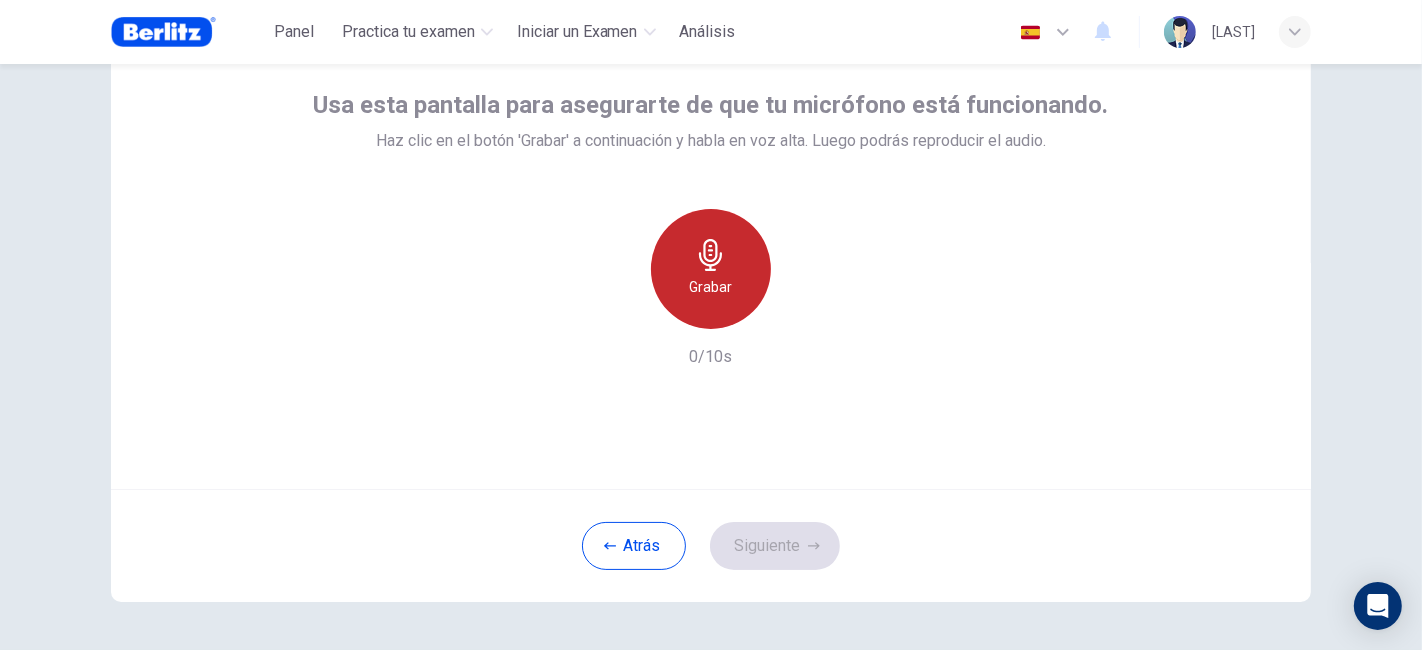 click on "Grabar" at bounding box center (711, 269) 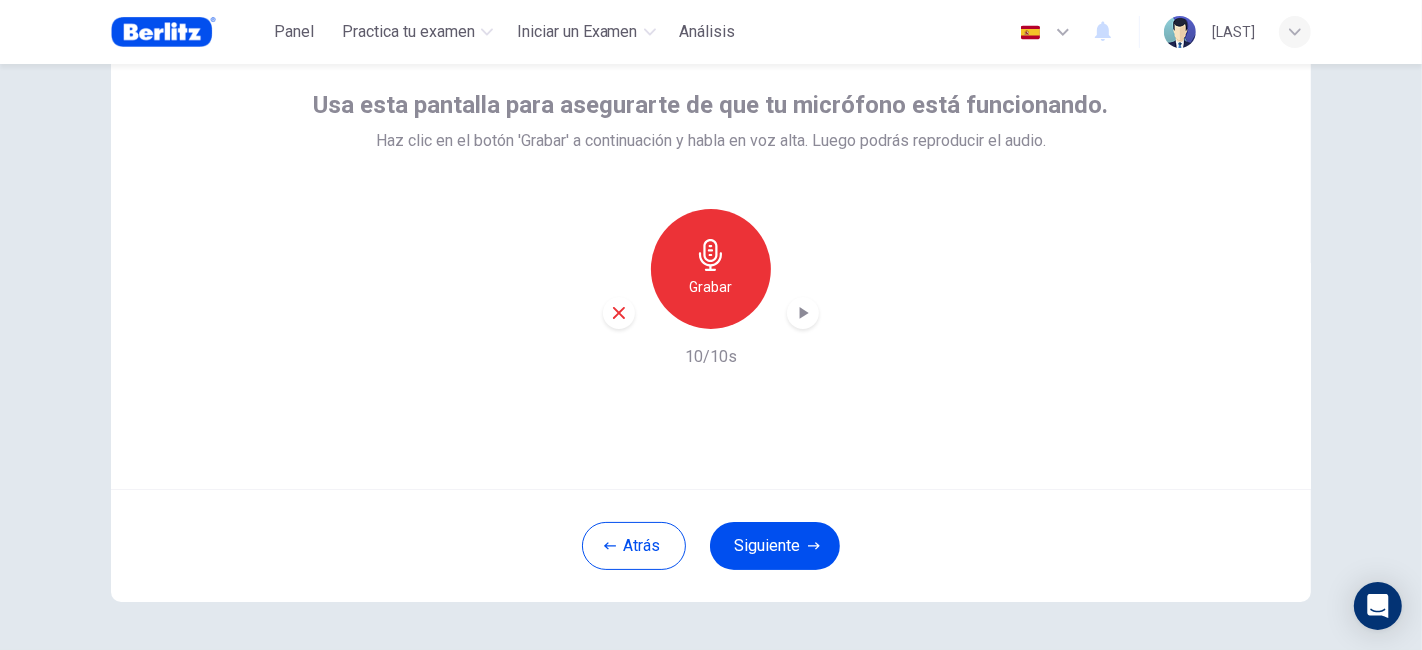 click at bounding box center [804, 313] 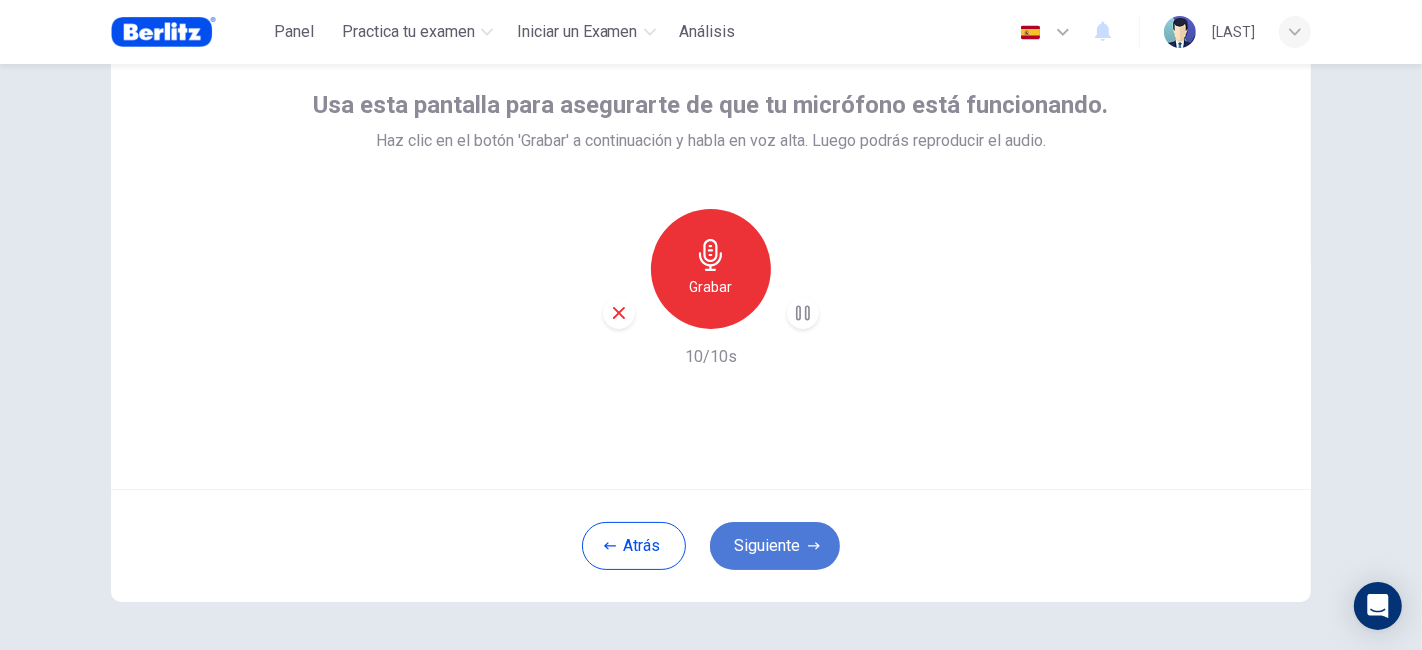 click on "Siguiente" at bounding box center (775, 546) 